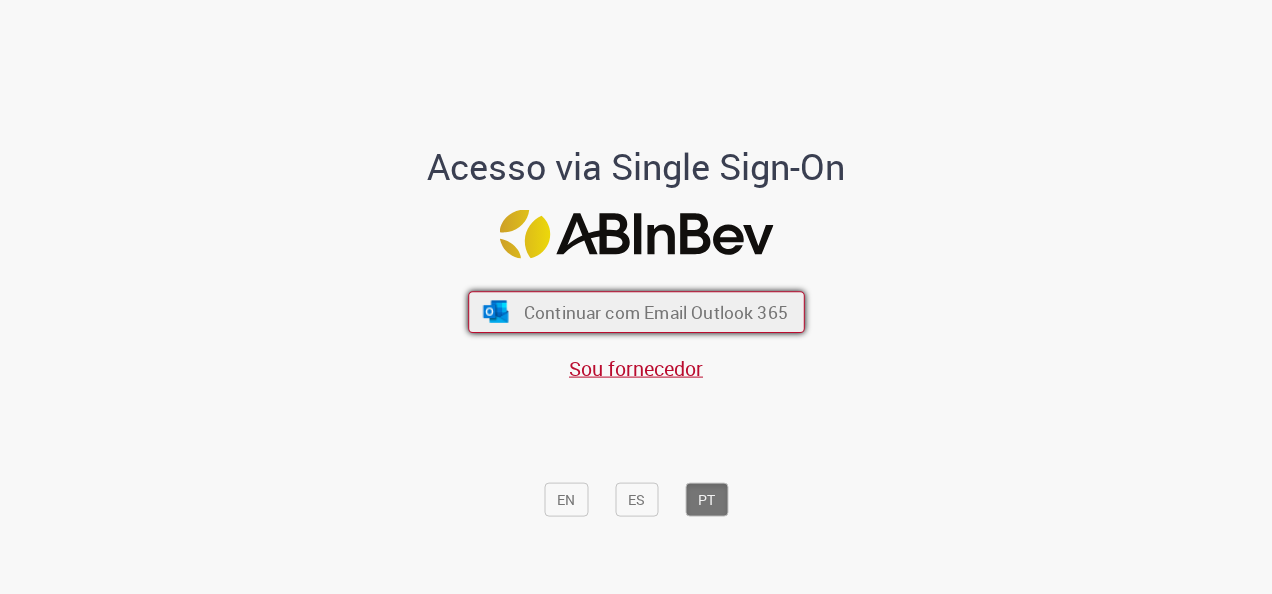 click on "Continuar com Email Outlook 365" at bounding box center (655, 312) 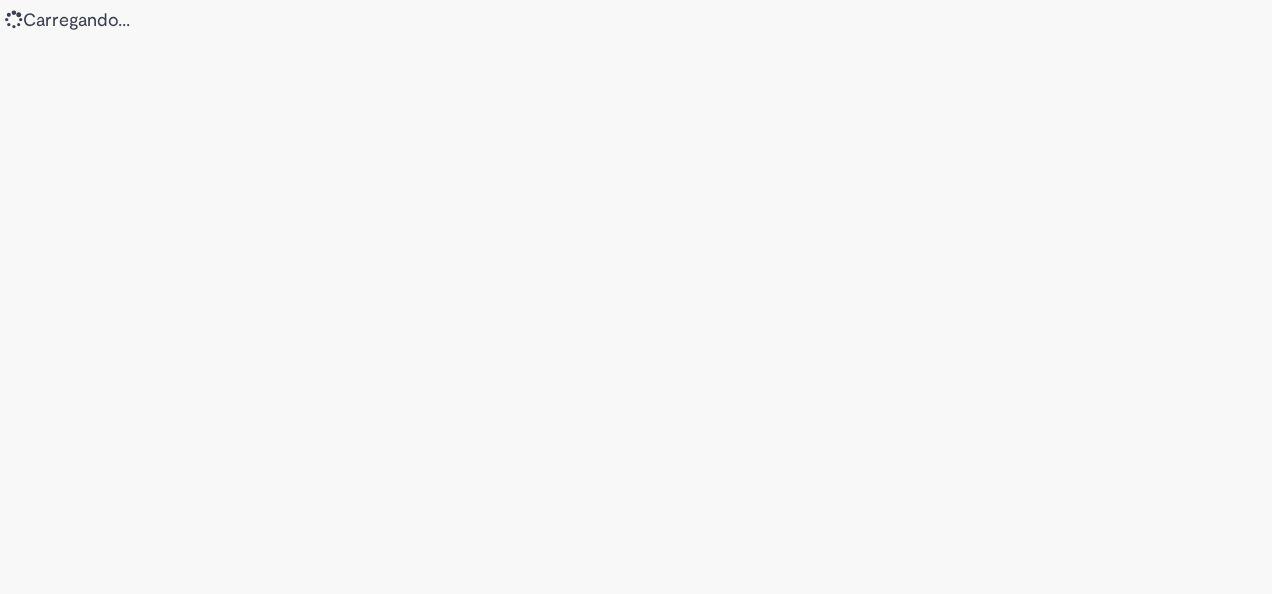 scroll, scrollTop: 0, scrollLeft: 0, axis: both 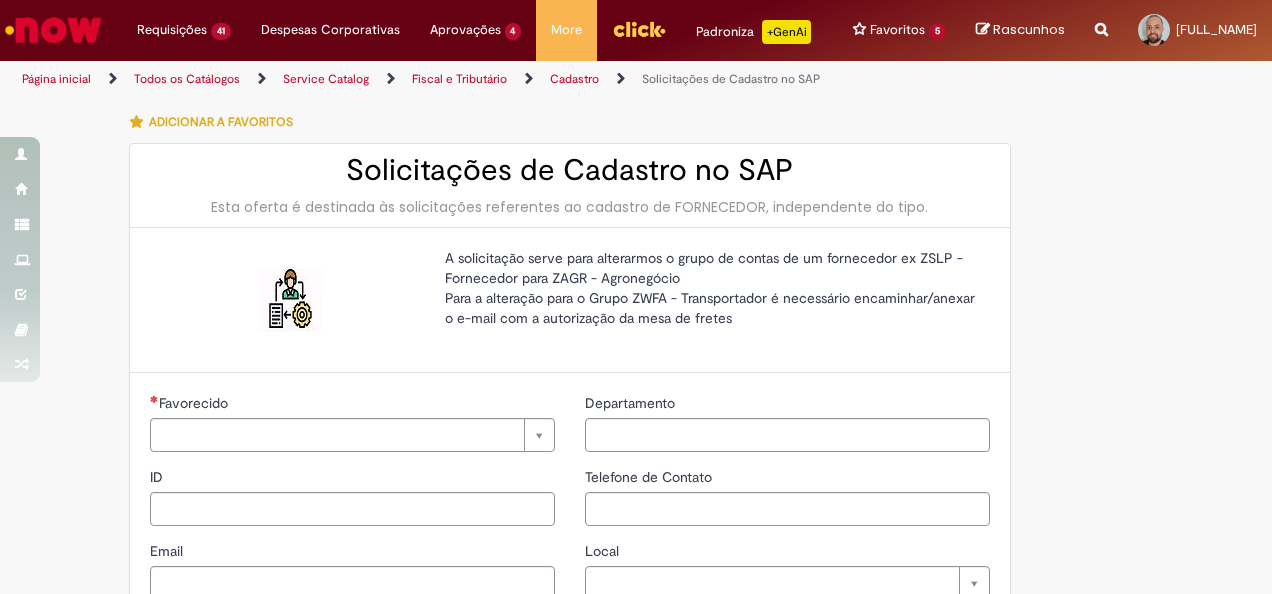 type on "********" 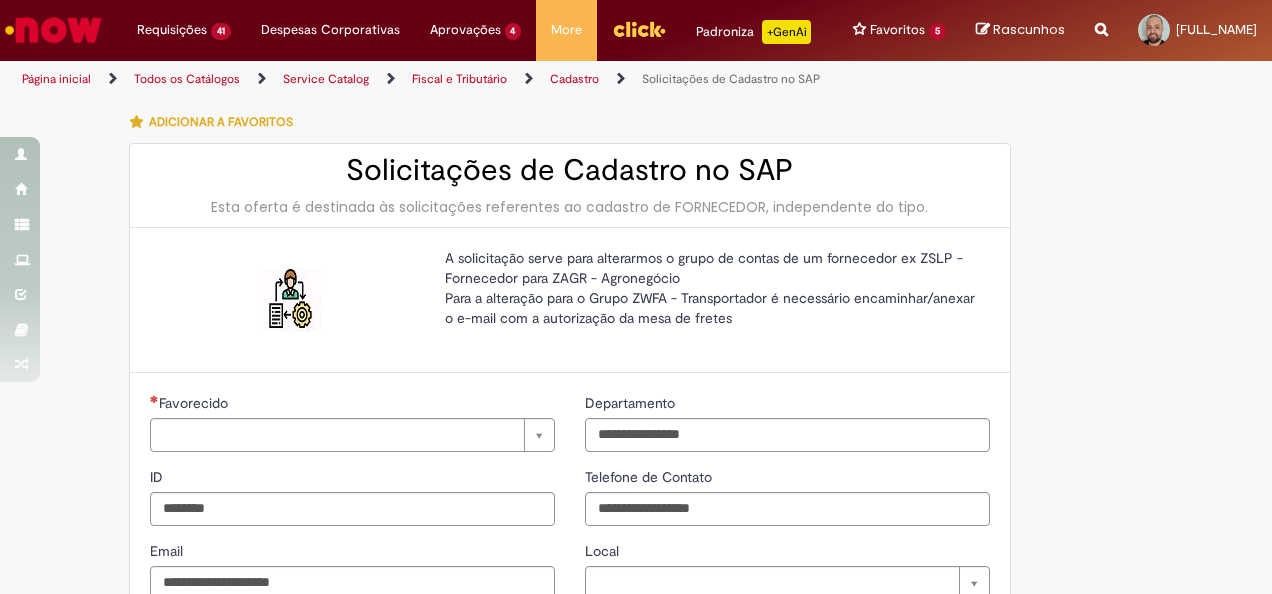 type on "**********" 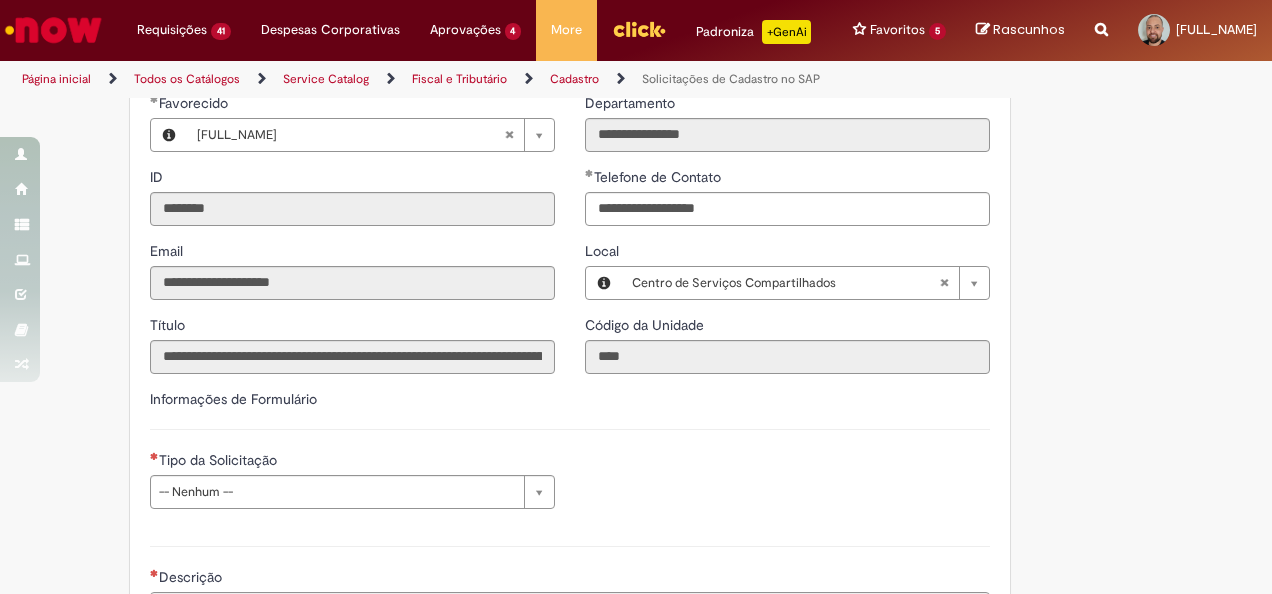 scroll, scrollTop: 400, scrollLeft: 0, axis: vertical 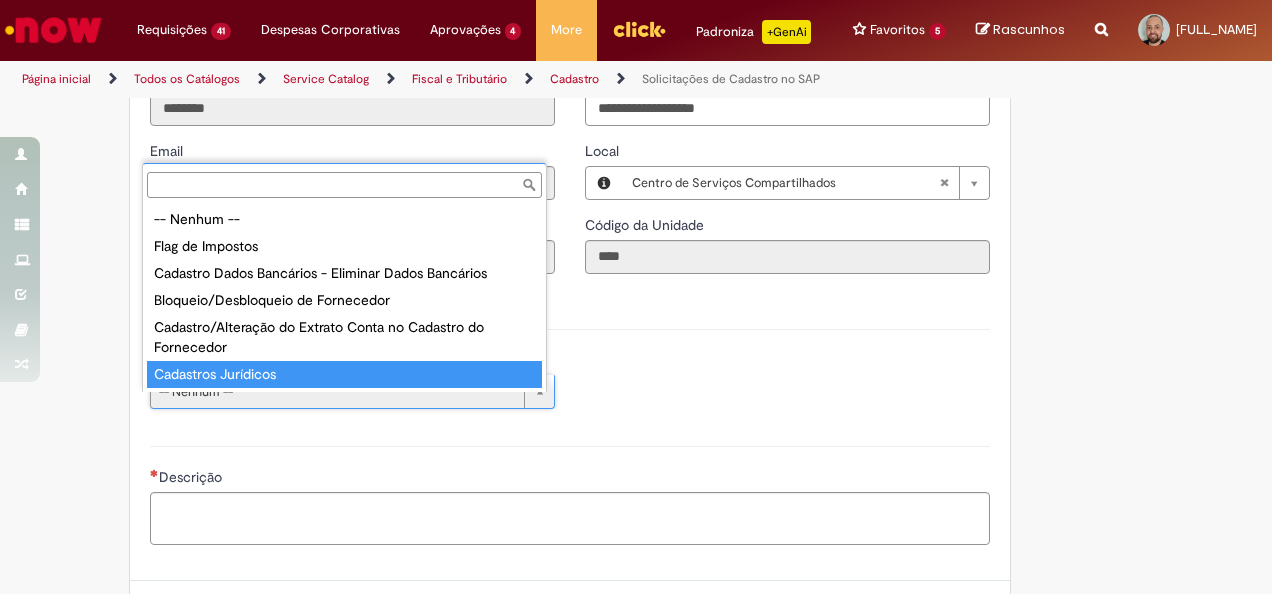 type on "**********" 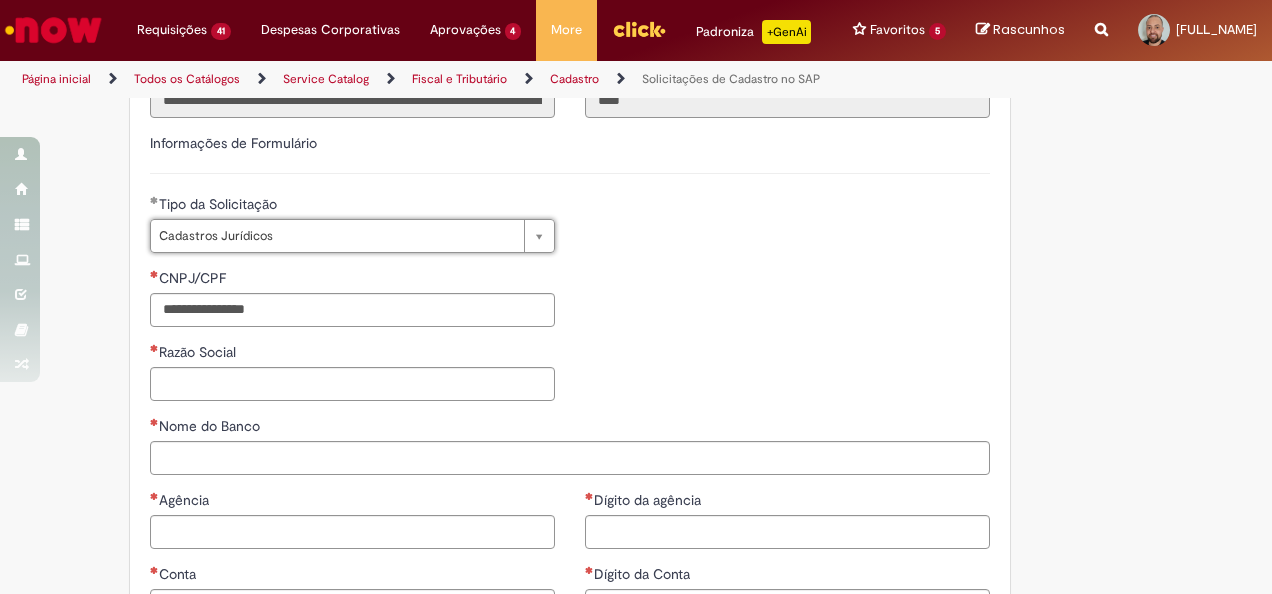 scroll, scrollTop: 600, scrollLeft: 0, axis: vertical 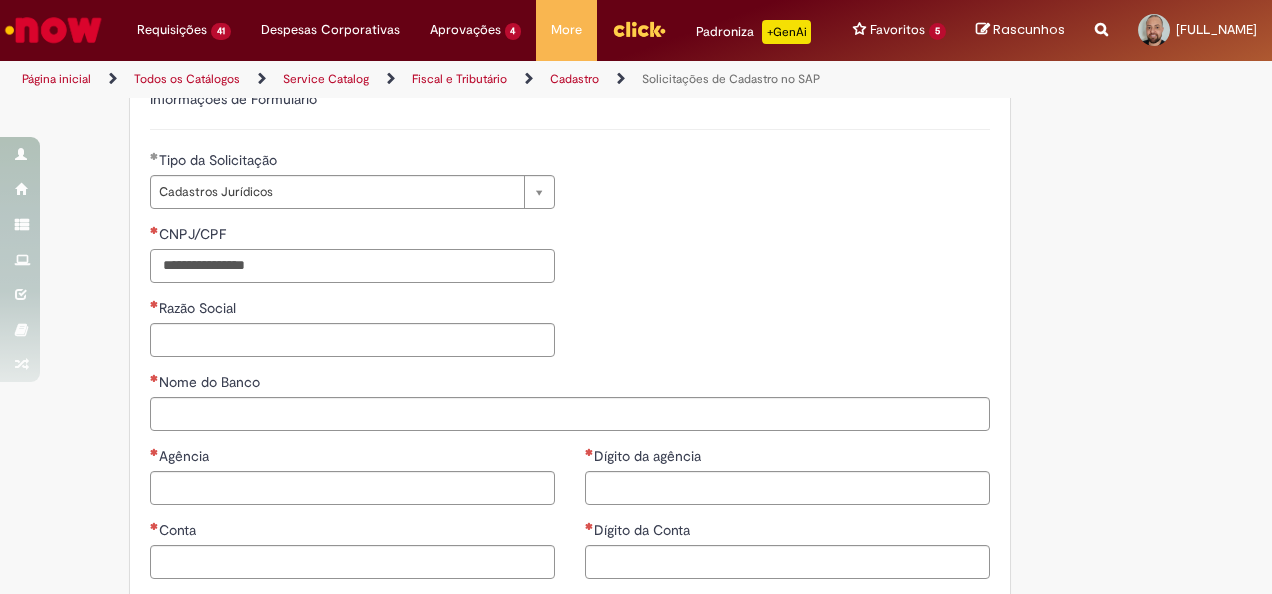 drag, startPoint x: 268, startPoint y: 283, endPoint x: 252, endPoint y: 289, distance: 17.088007 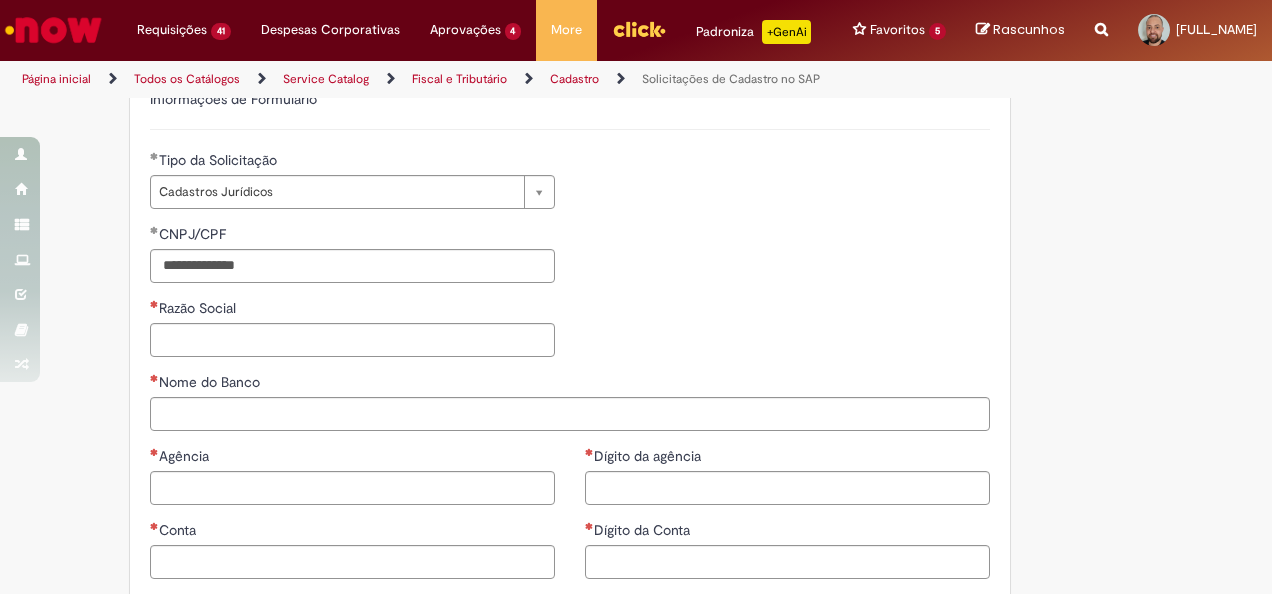 type on "**********" 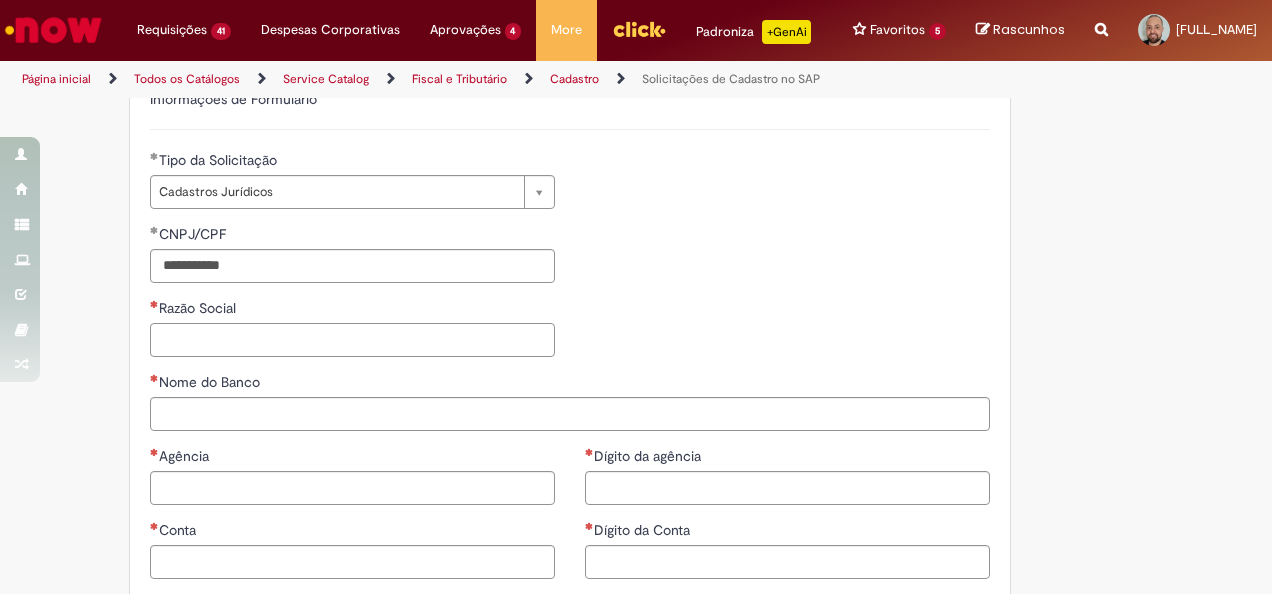 click on "Razão Social" at bounding box center [352, 340] 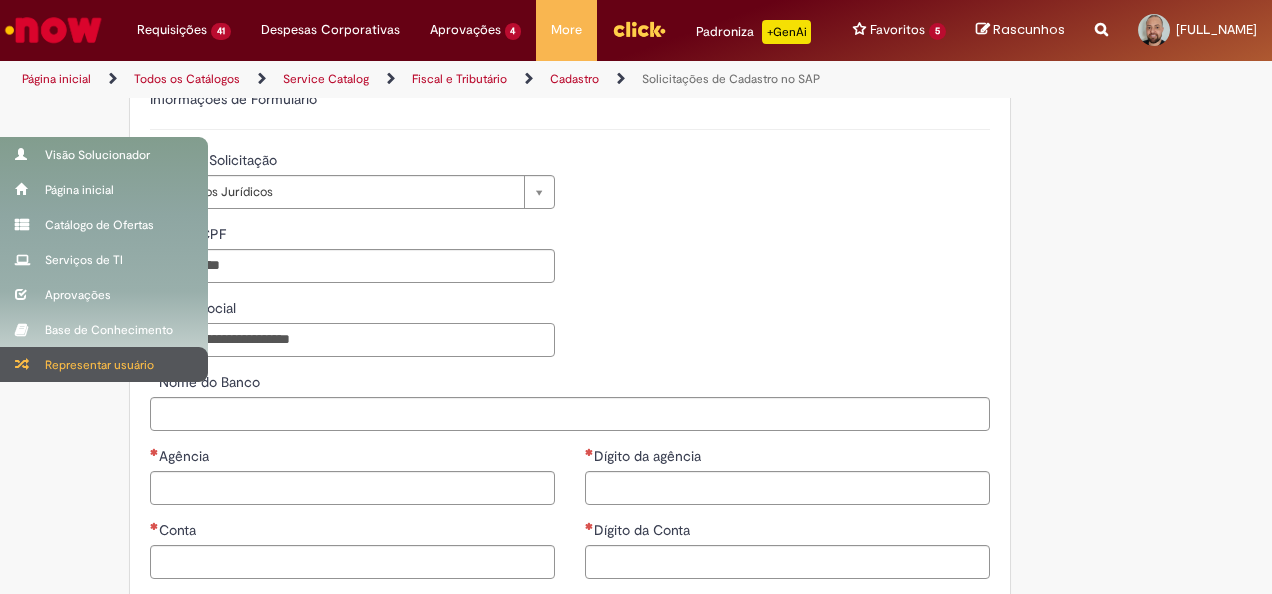 type on "**********" 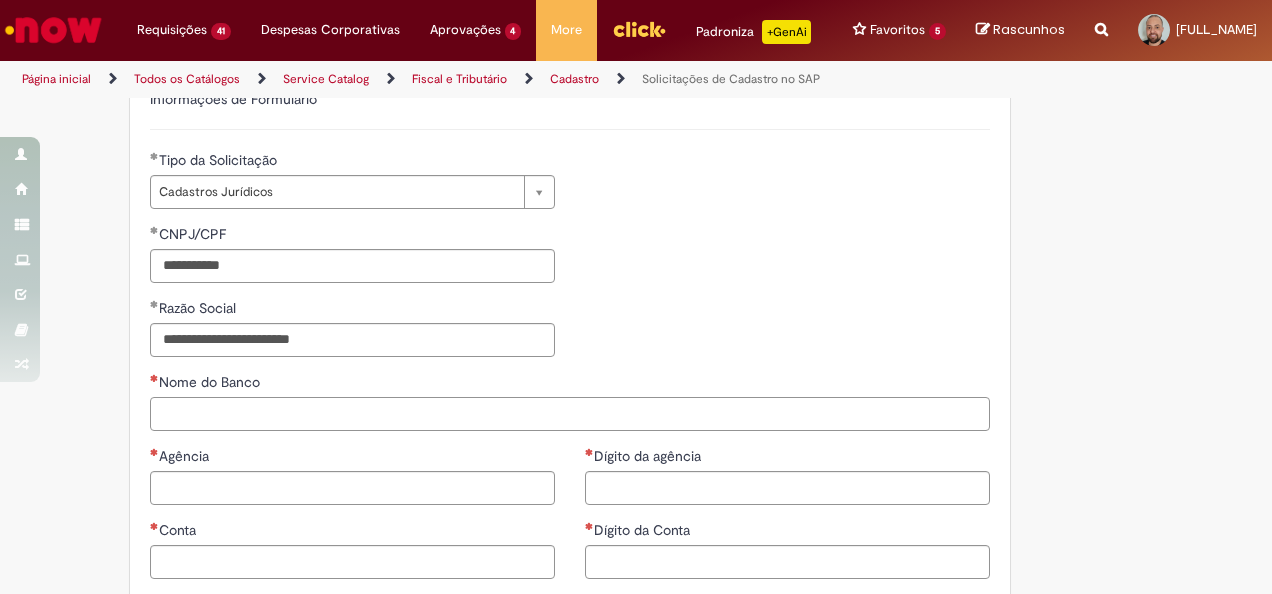 click on "Nome do Banco" at bounding box center [570, 414] 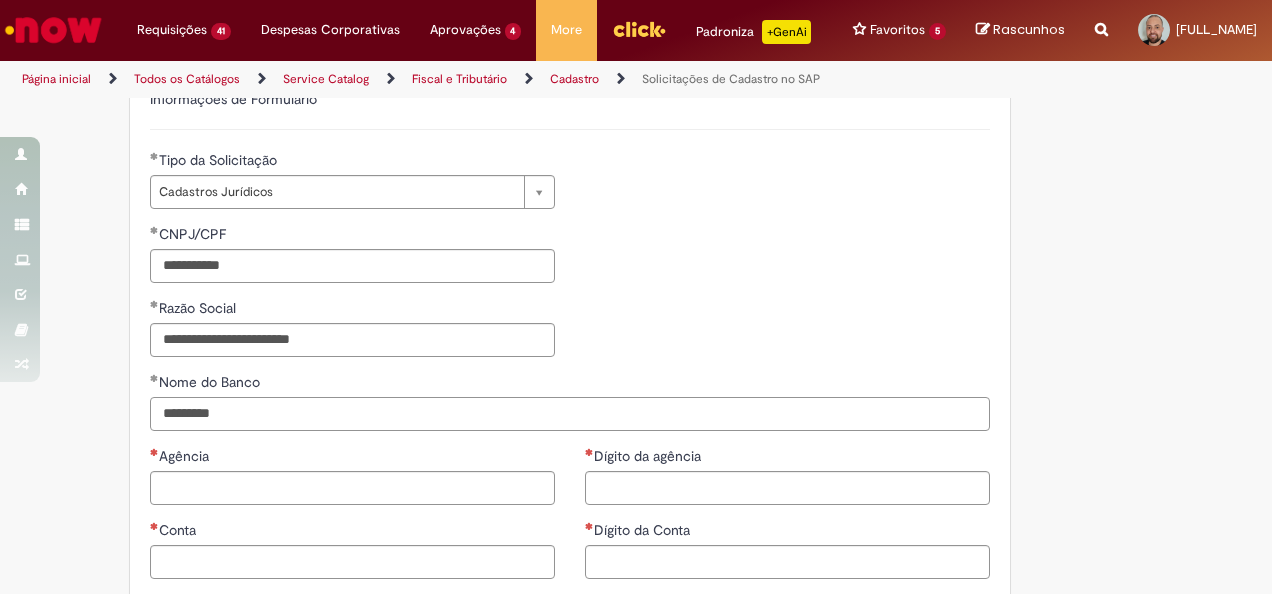 type on "*********" 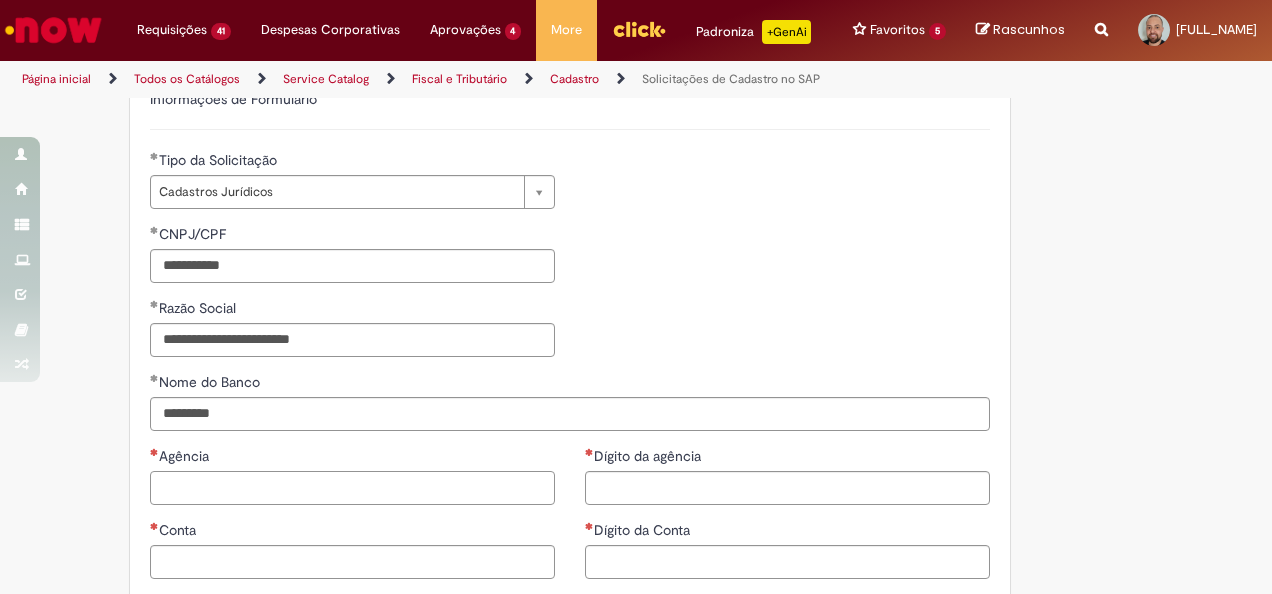 click on "Agência" at bounding box center (352, 488) 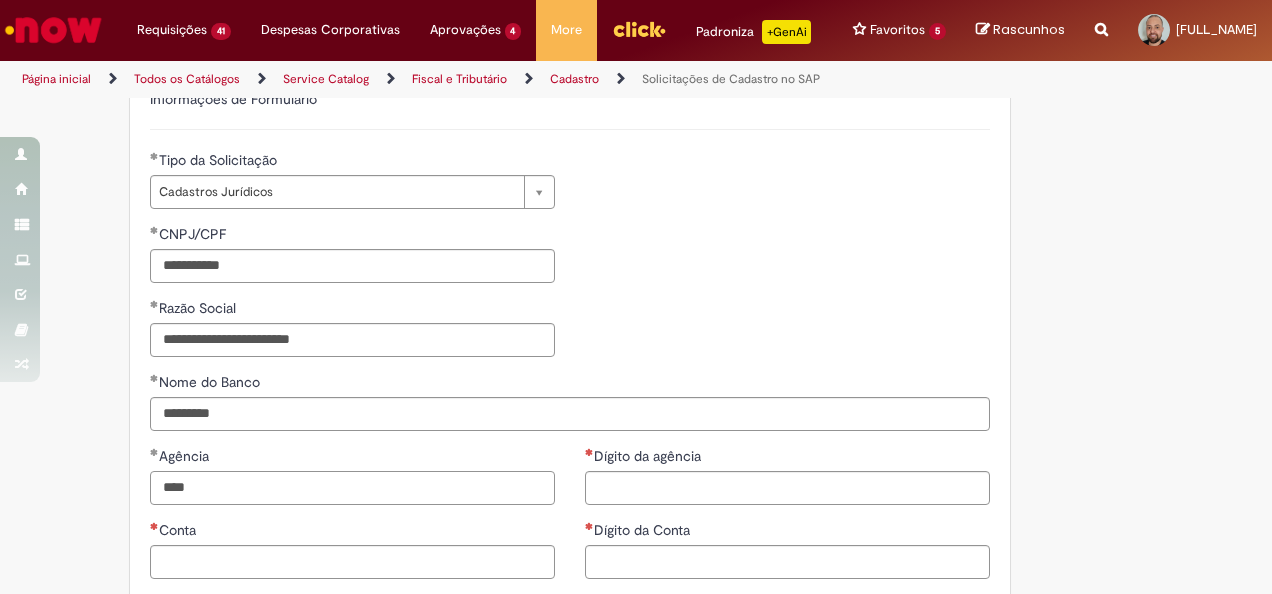 type on "****" 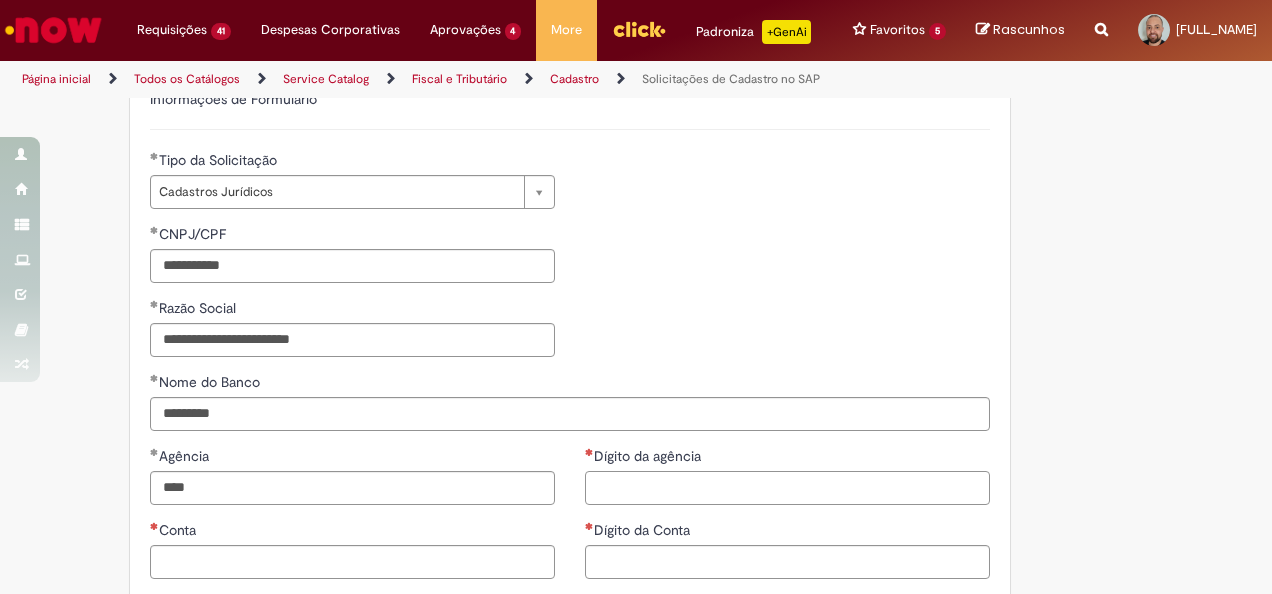 click on "Dígito da agência" at bounding box center [787, 488] 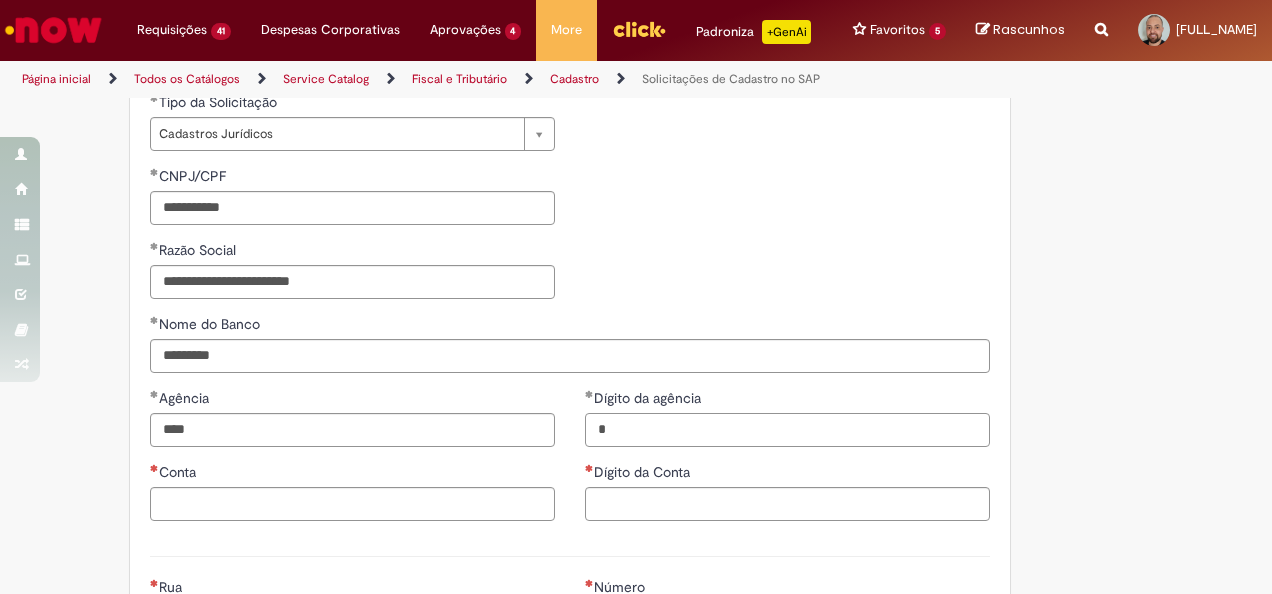 scroll, scrollTop: 700, scrollLeft: 0, axis: vertical 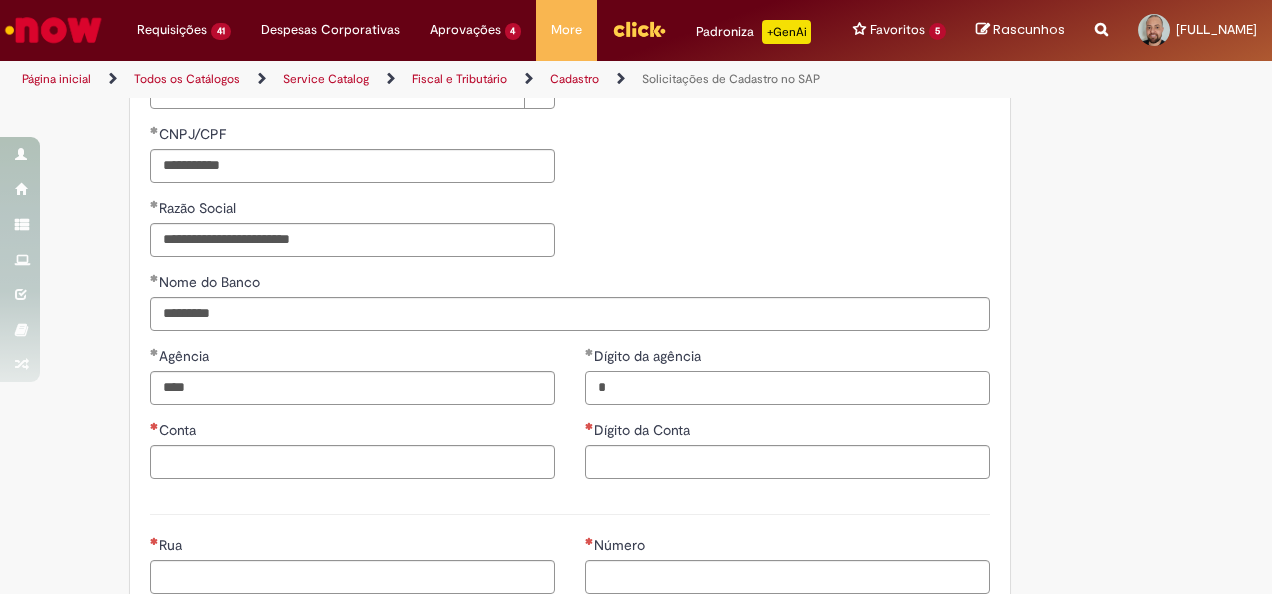 type on "*" 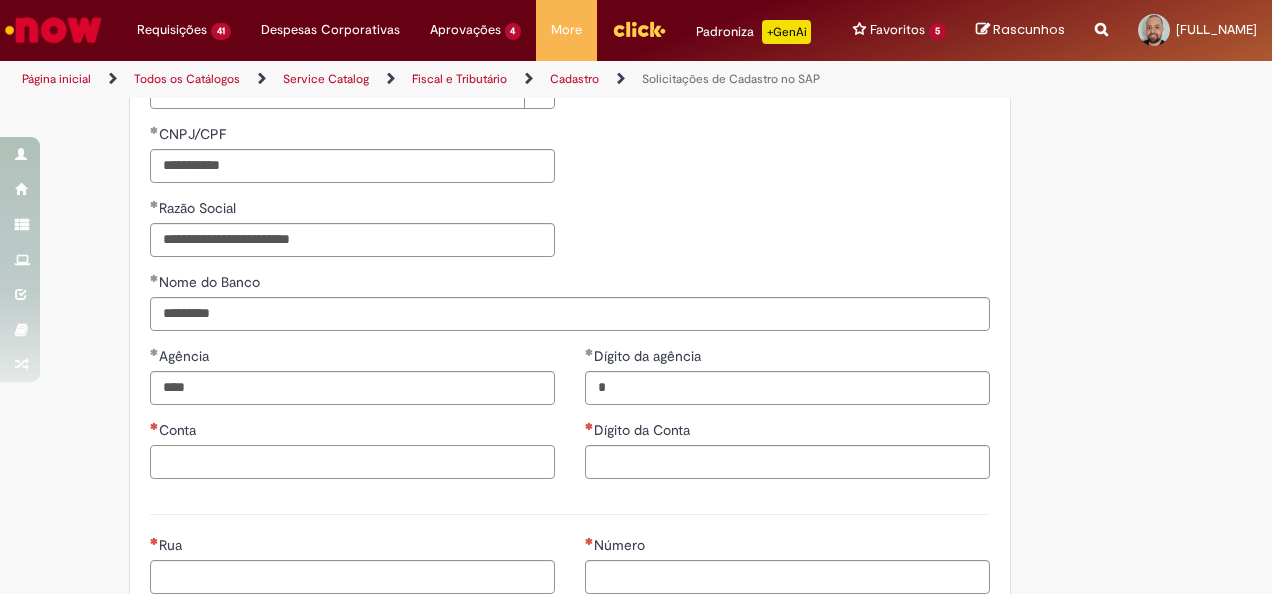click on "Conta" at bounding box center [352, 462] 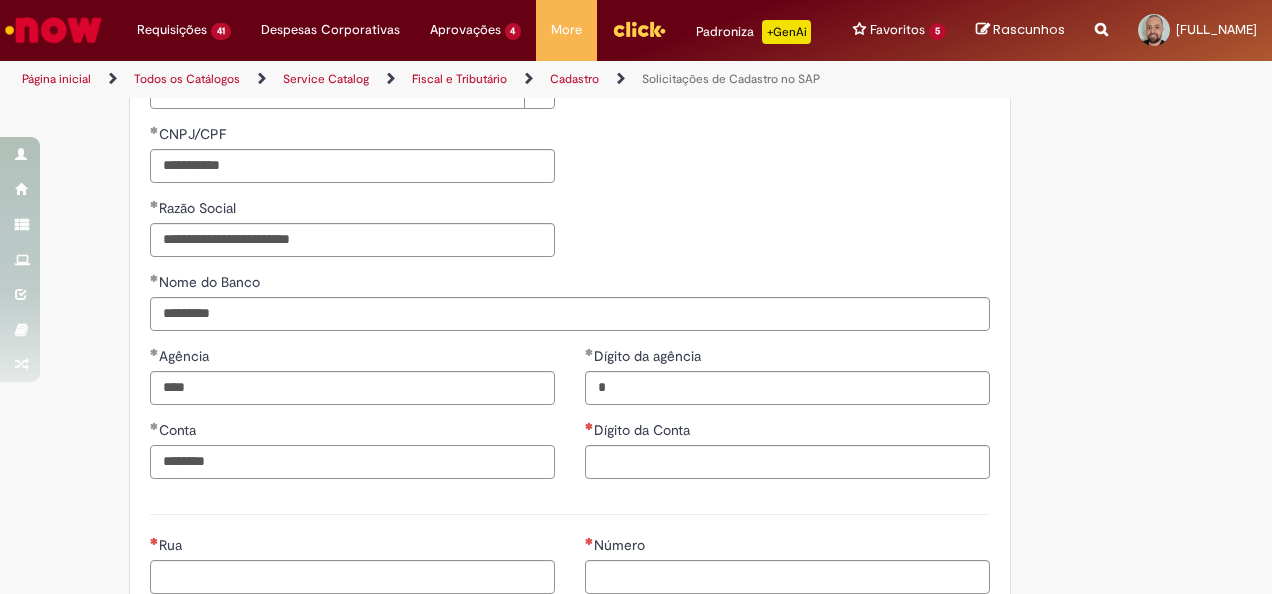 type on "********" 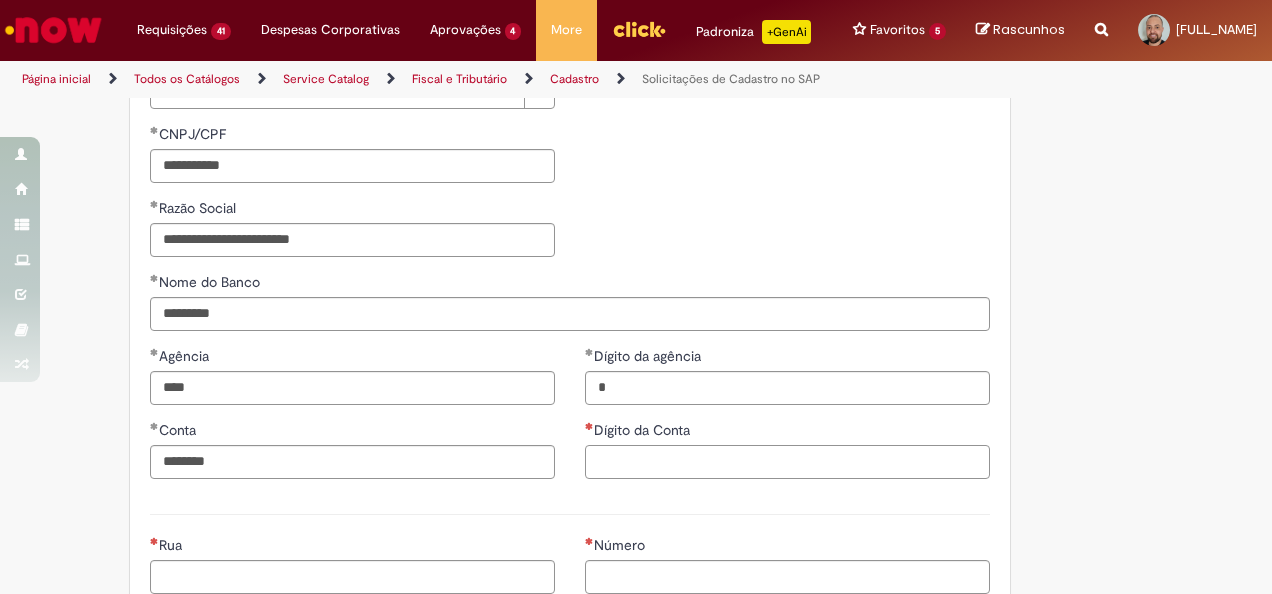 click on "Dígito da Conta" at bounding box center (787, 462) 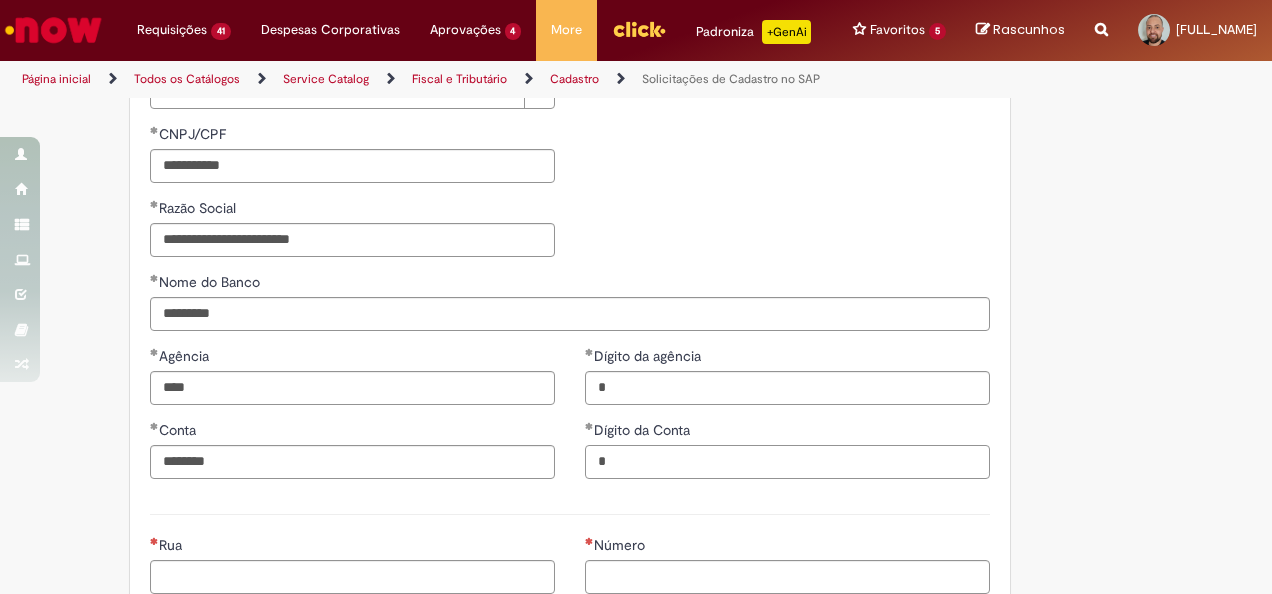type on "*" 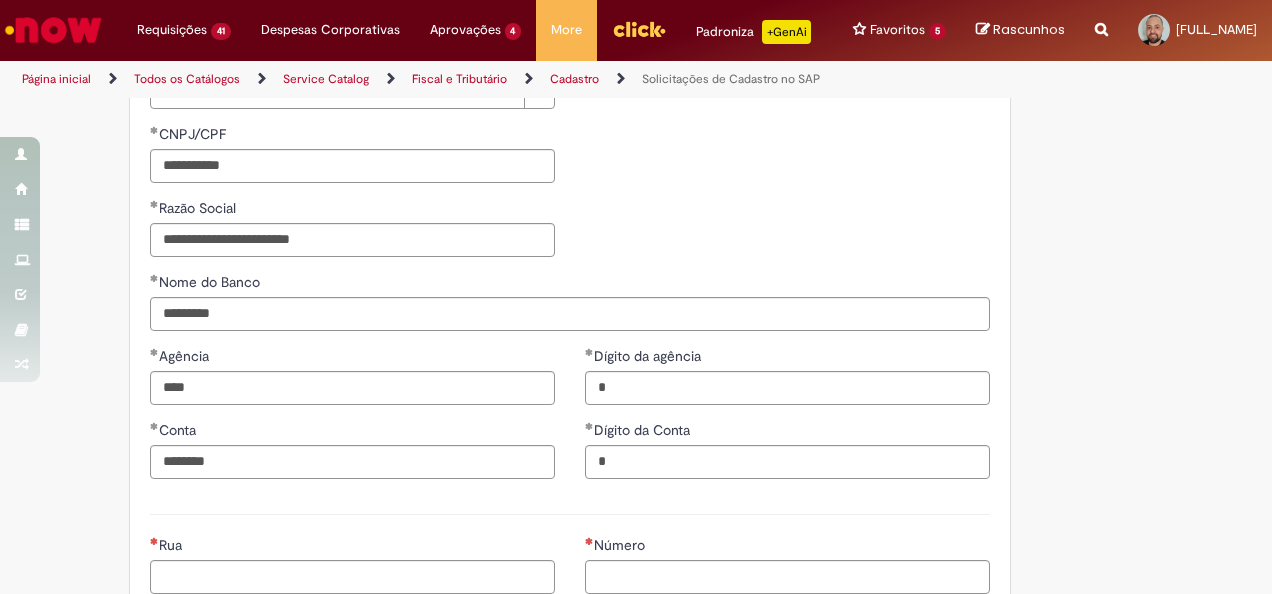 click on "**********" at bounding box center (636, 248) 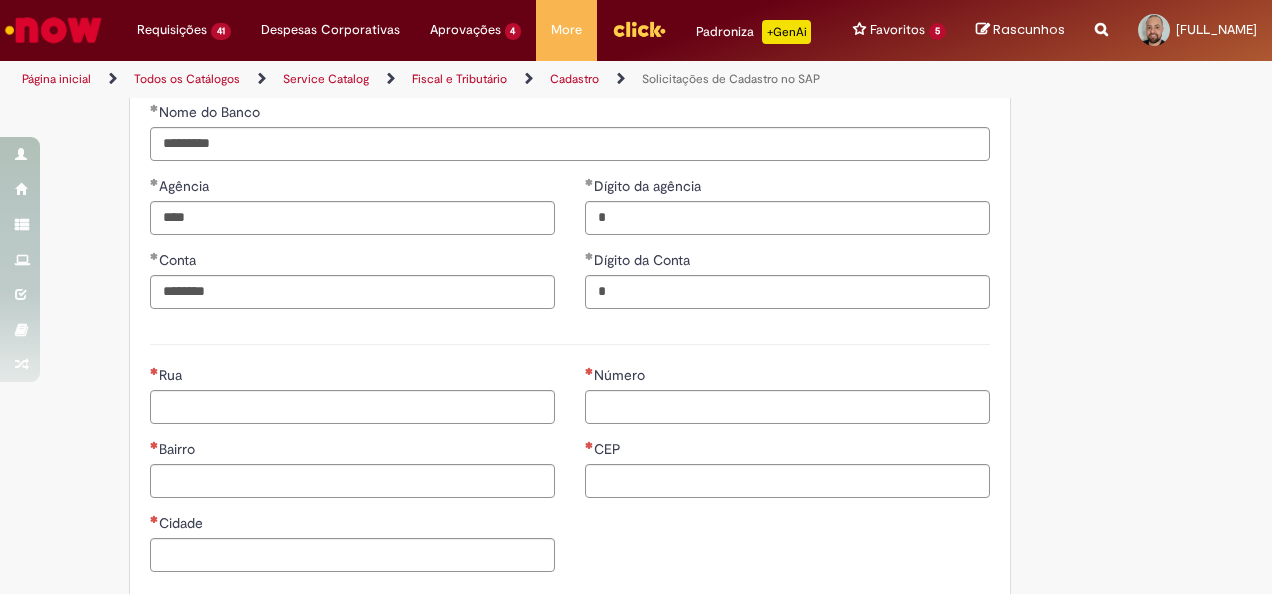 scroll, scrollTop: 900, scrollLeft: 0, axis: vertical 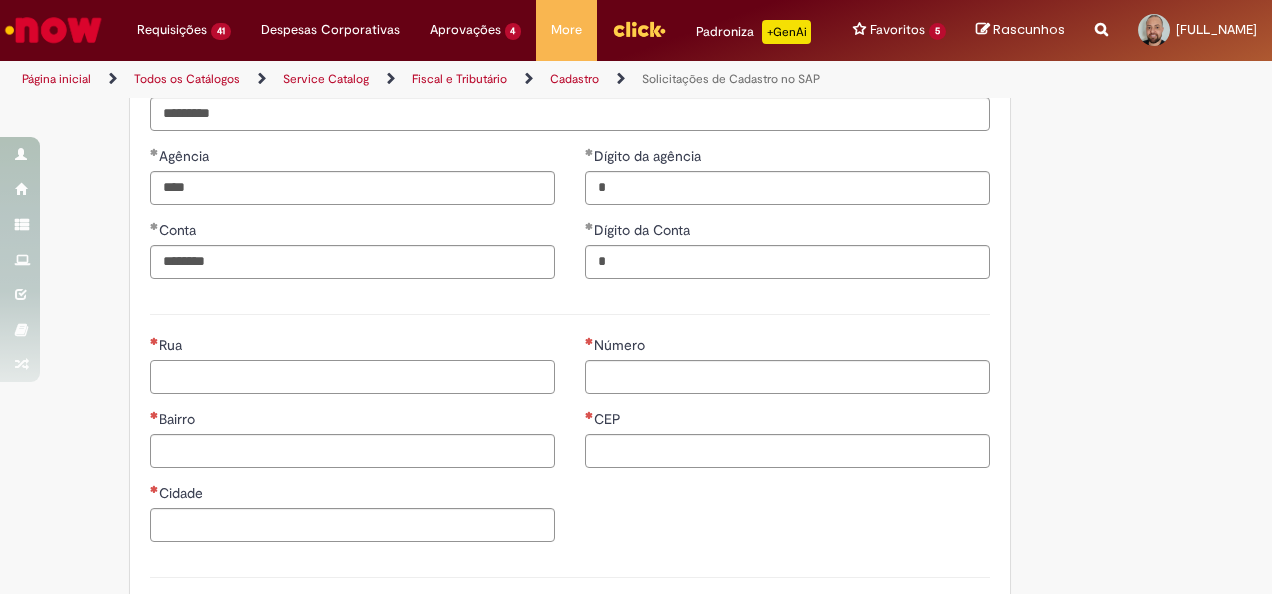 click on "Rua" at bounding box center (352, 377) 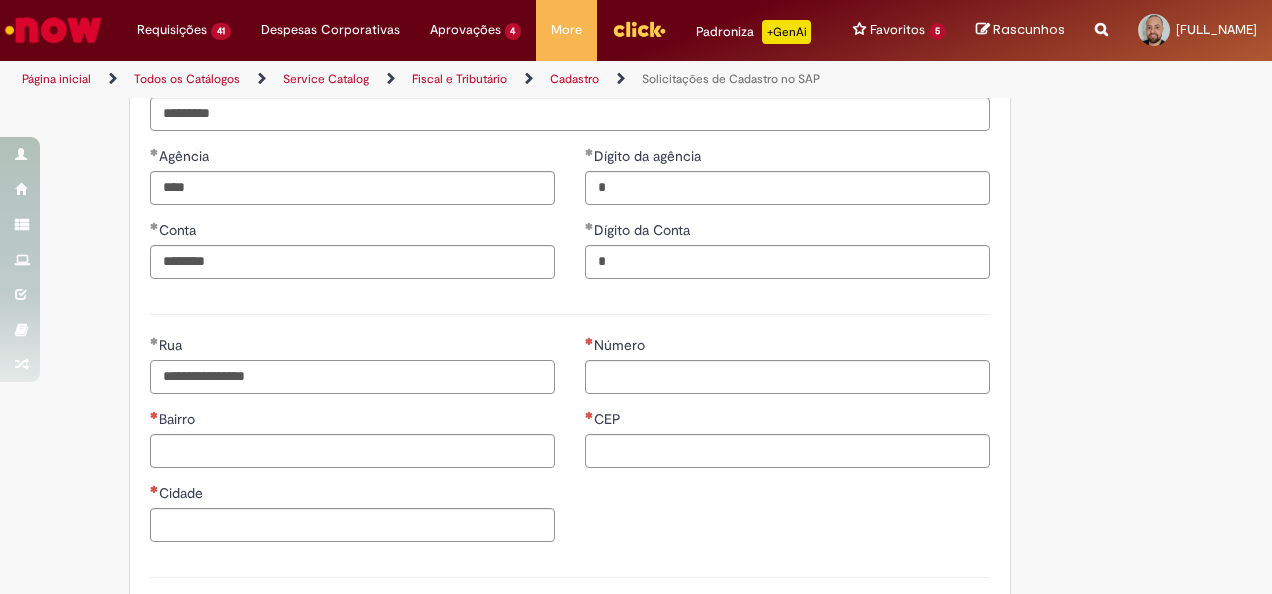 type on "**********" 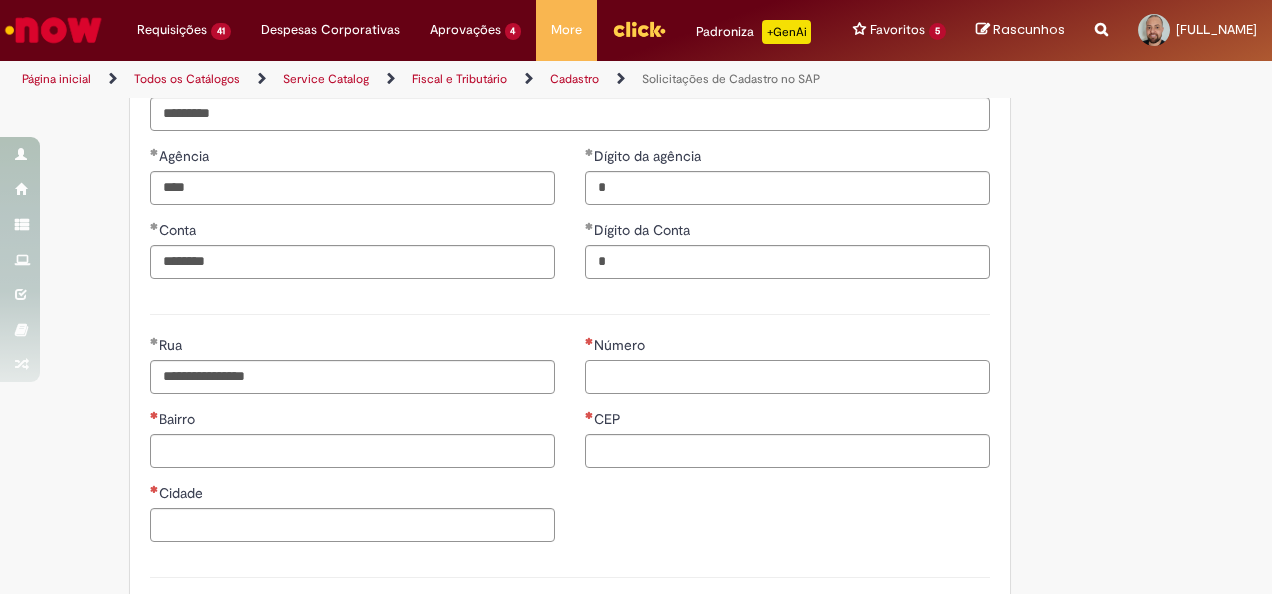 click on "Número" at bounding box center [787, 377] 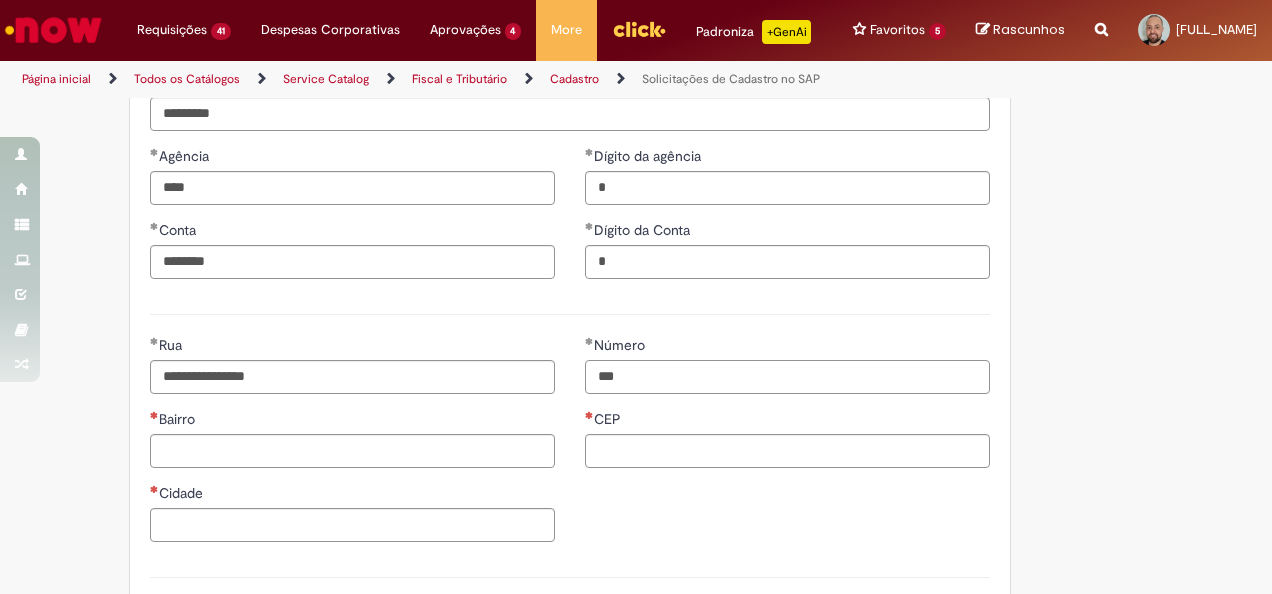 type on "***" 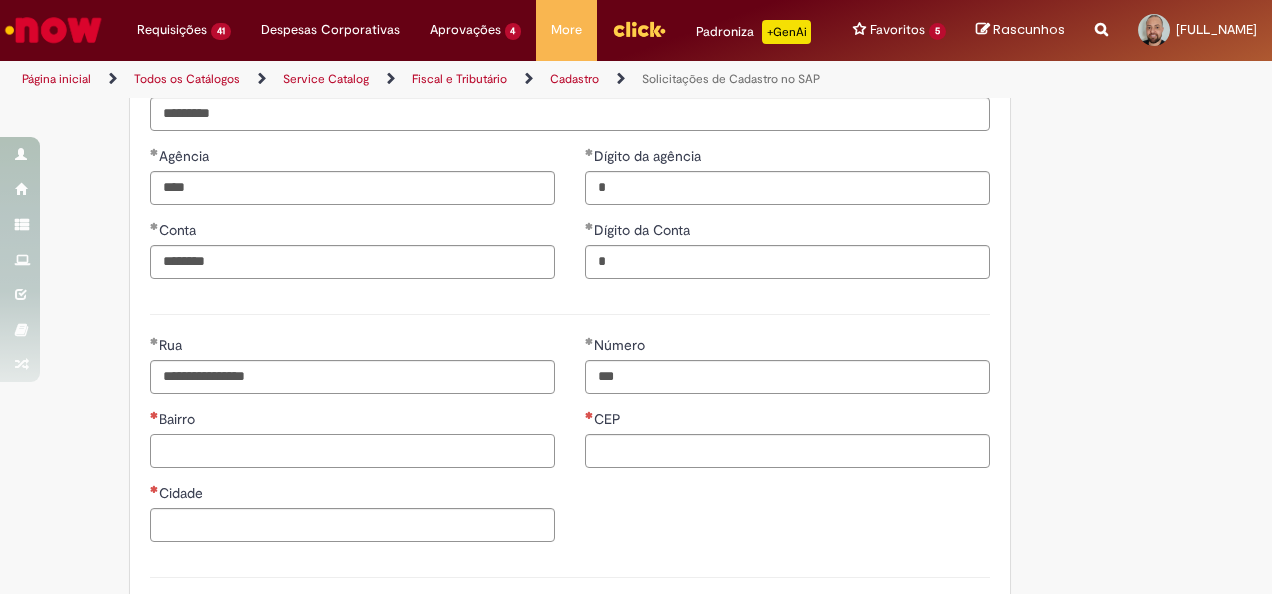 click on "Bairro" at bounding box center [352, 451] 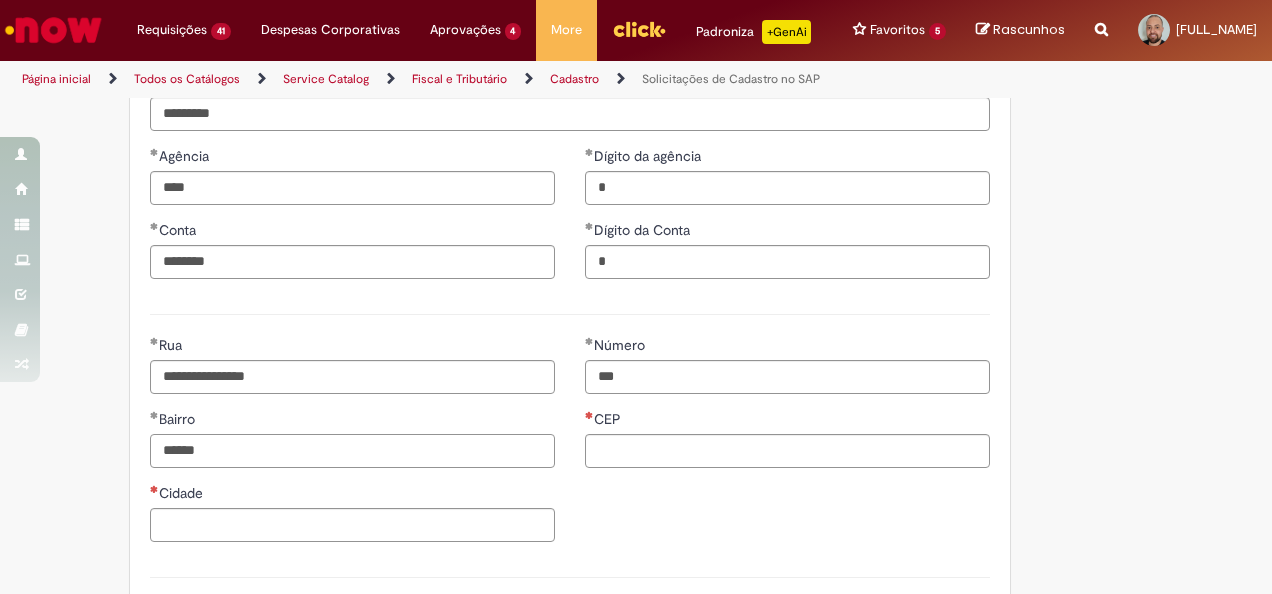 type on "******" 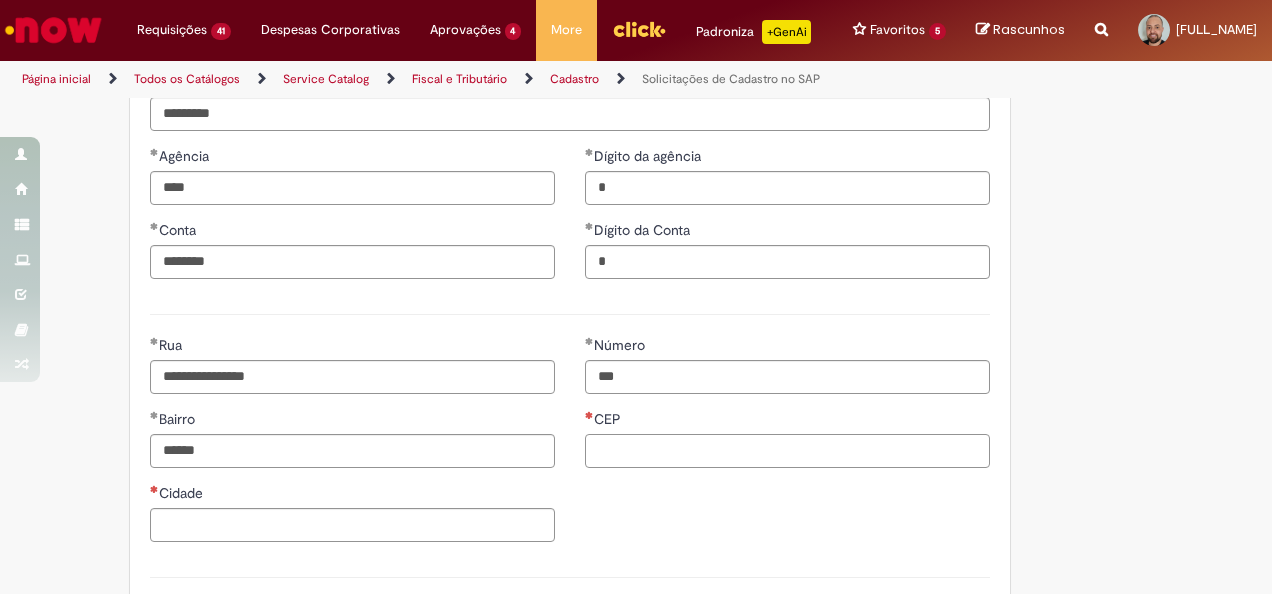 click on "CEP" at bounding box center (787, 451) 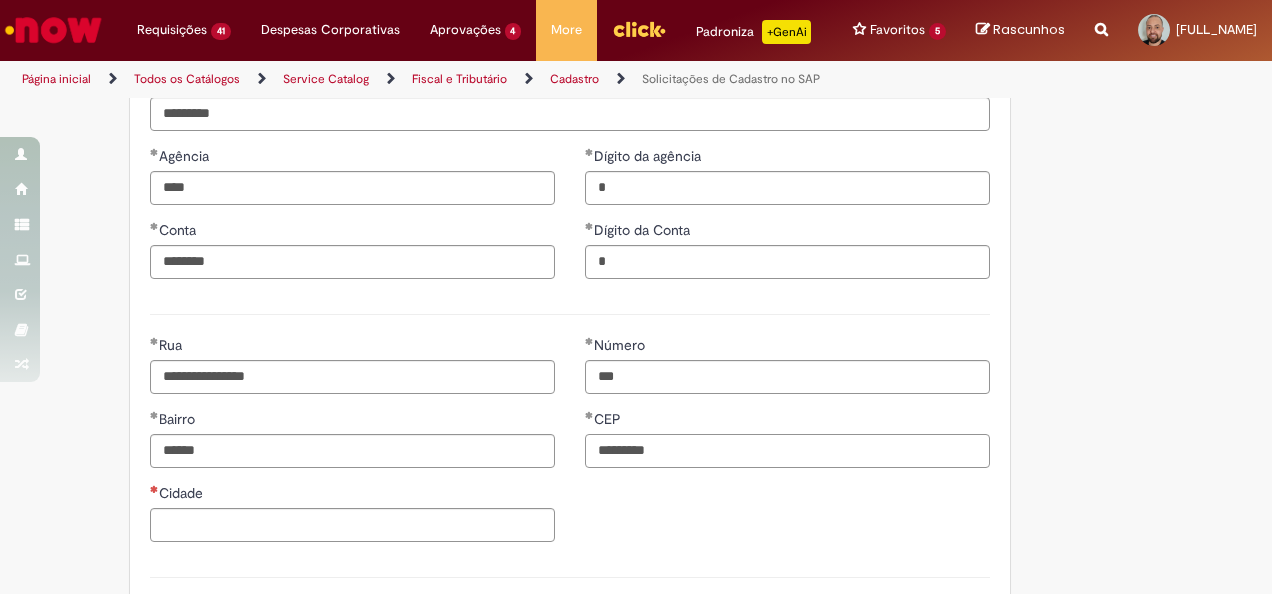 type on "*********" 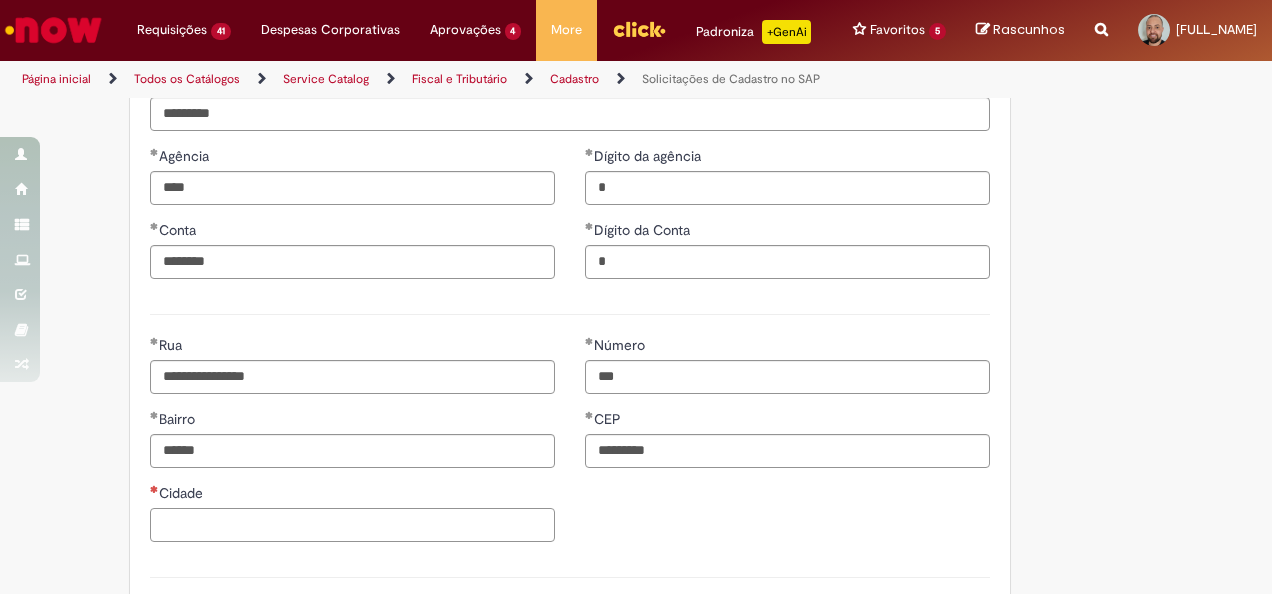 click on "Cidade" at bounding box center [352, 525] 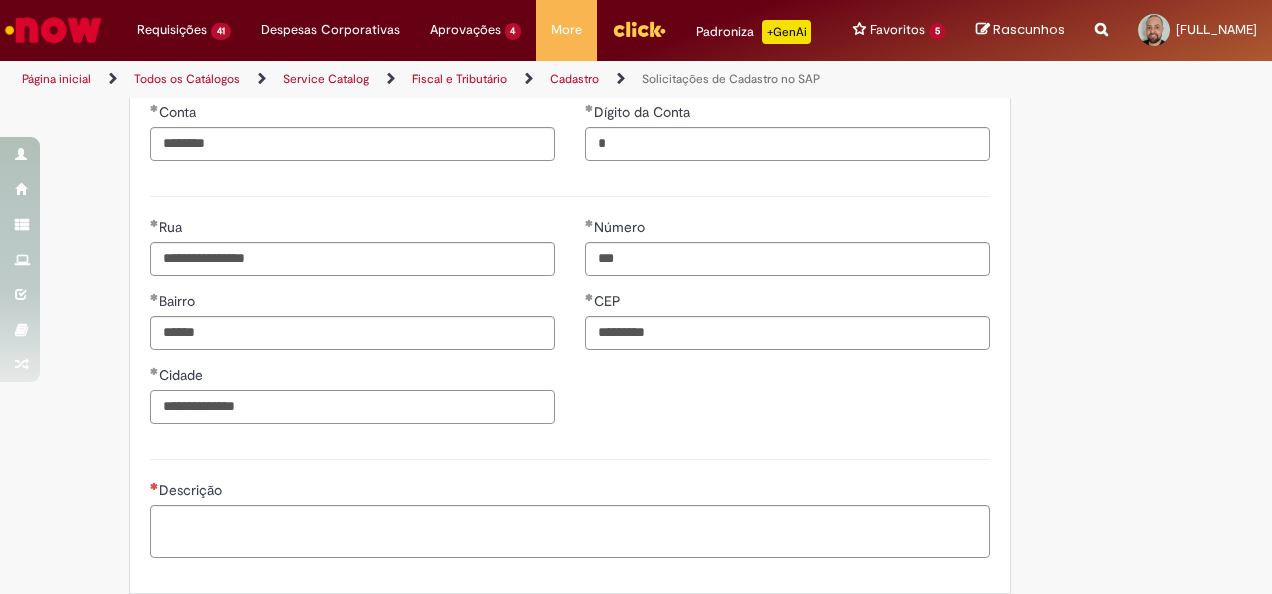 scroll, scrollTop: 1200, scrollLeft: 0, axis: vertical 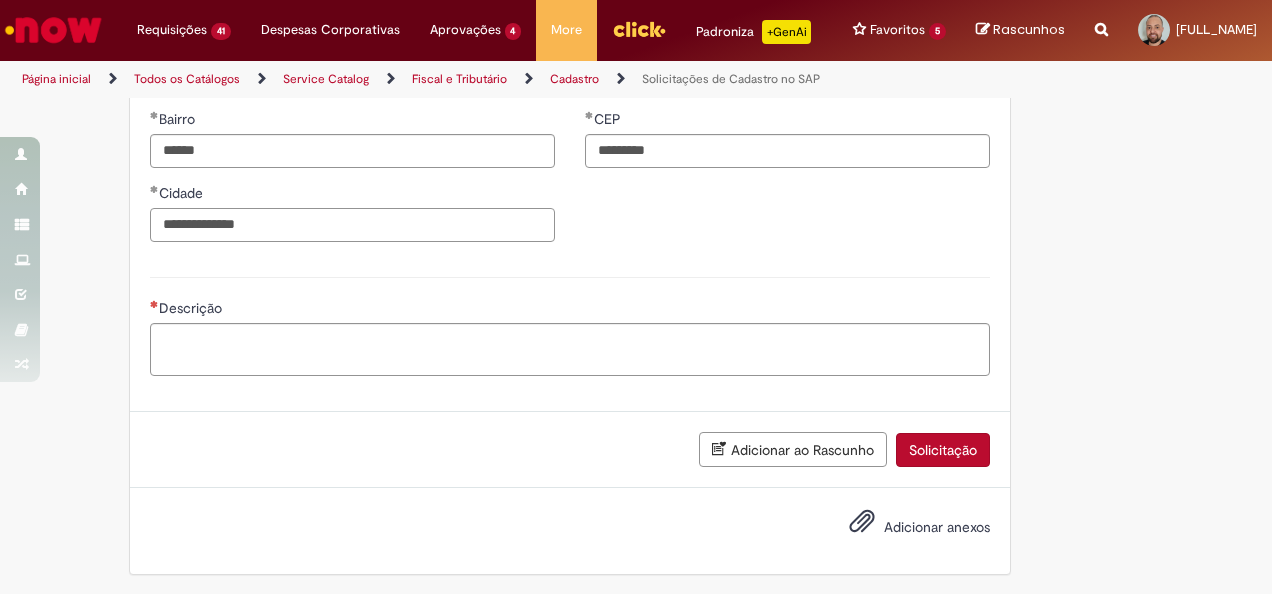 type on "**********" 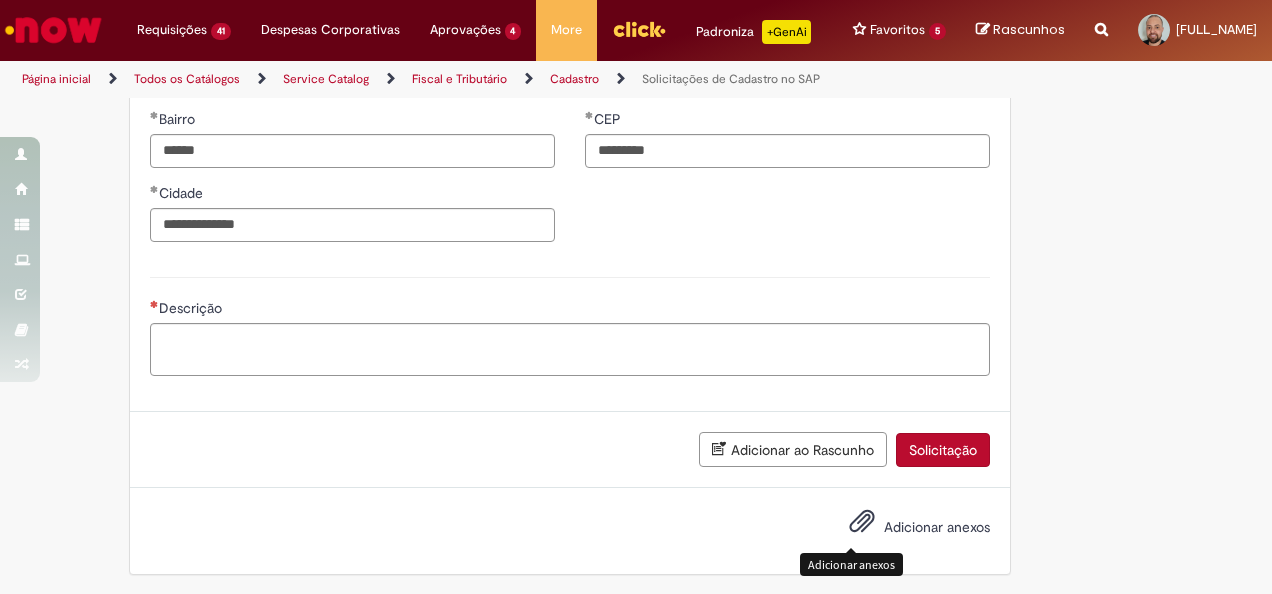 click at bounding box center [862, 522] 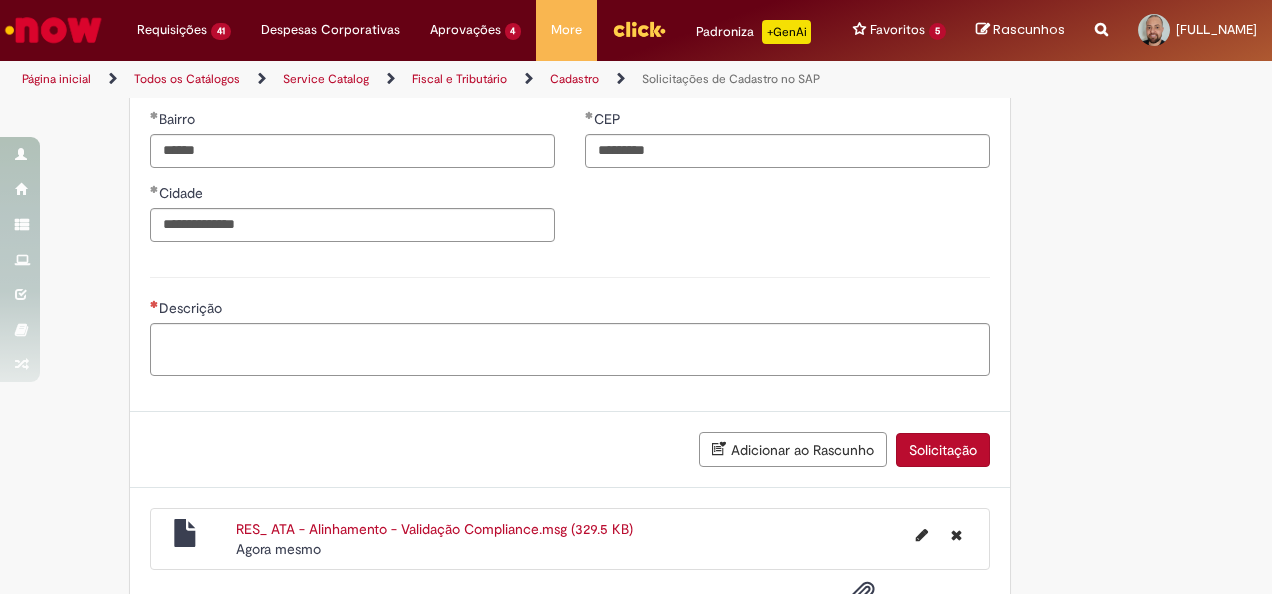 scroll, scrollTop: 1288, scrollLeft: 0, axis: vertical 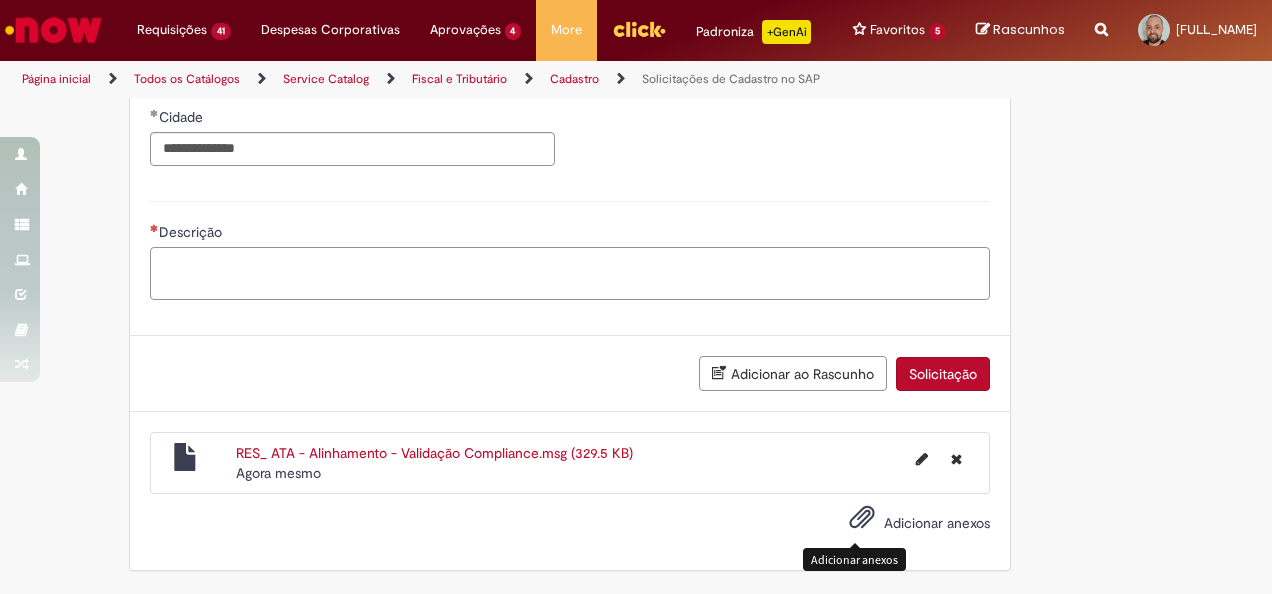 click on "Descrição" at bounding box center (570, 273) 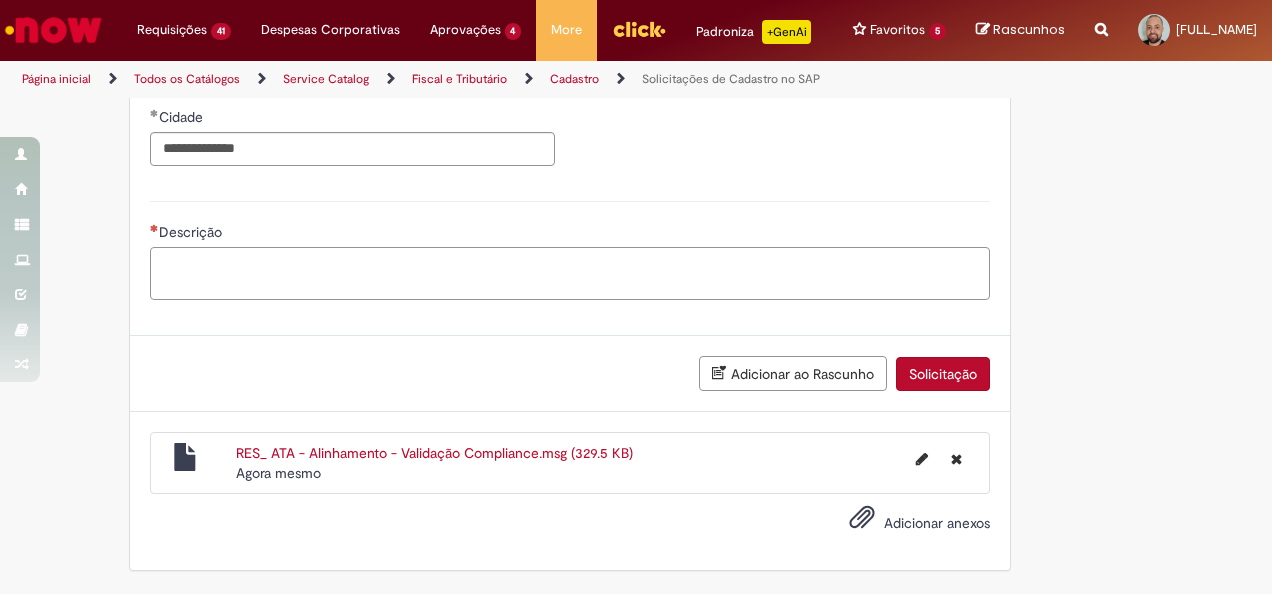 paste on "**********" 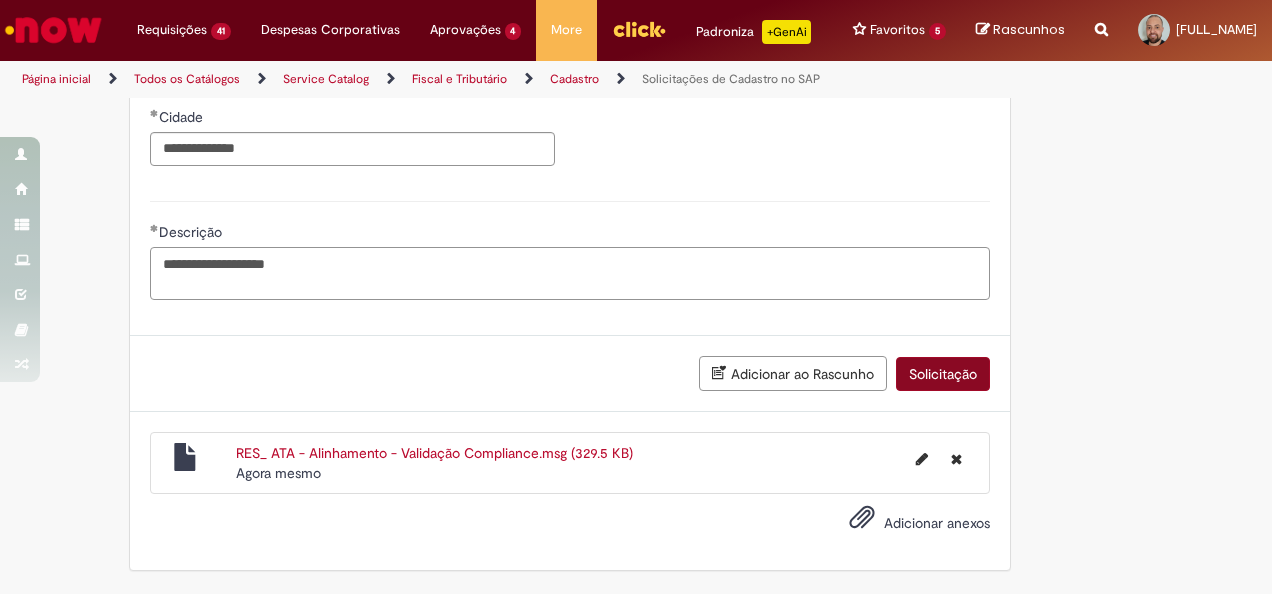 type on "**********" 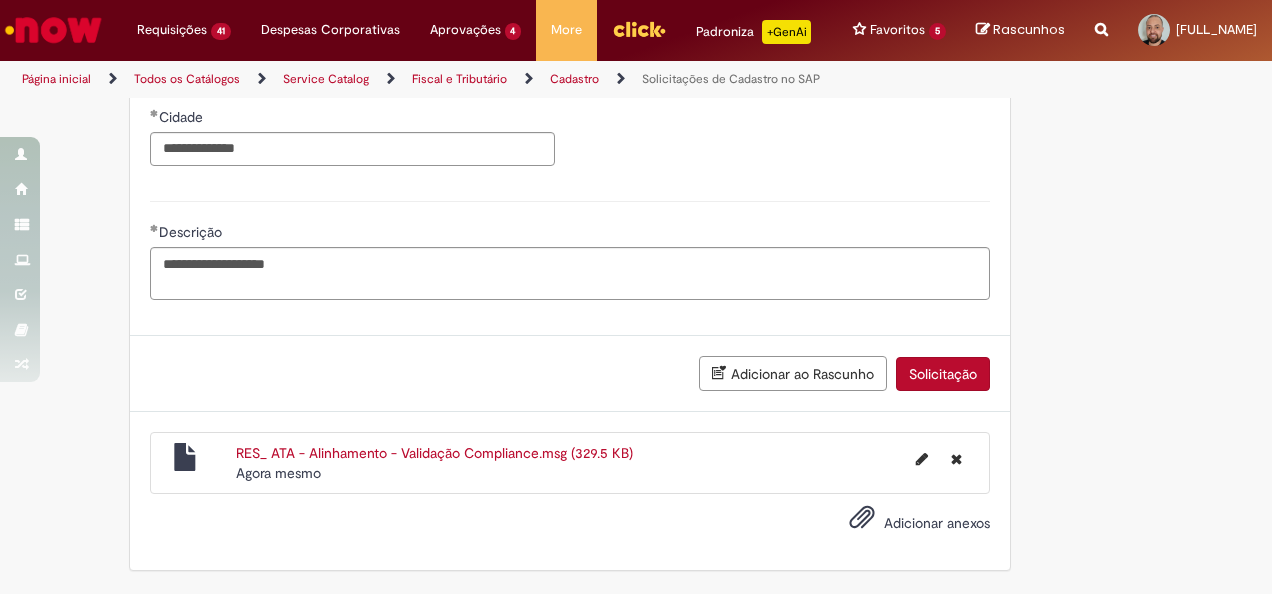 click on "Solicitação" at bounding box center (943, 374) 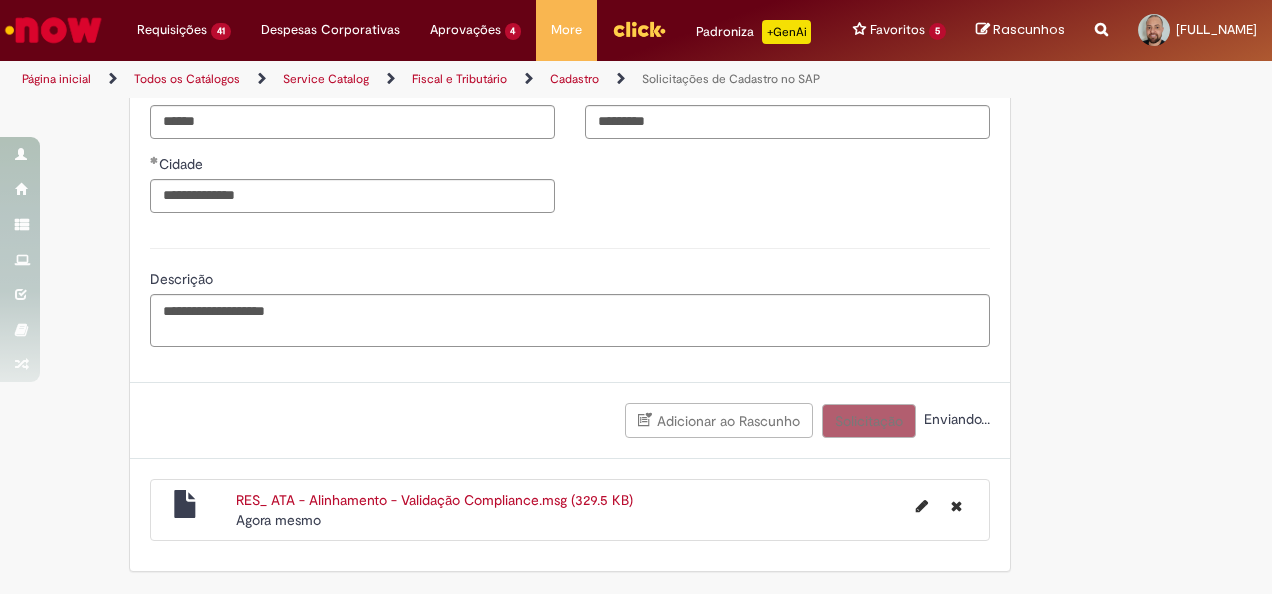 scroll, scrollTop: 1242, scrollLeft: 0, axis: vertical 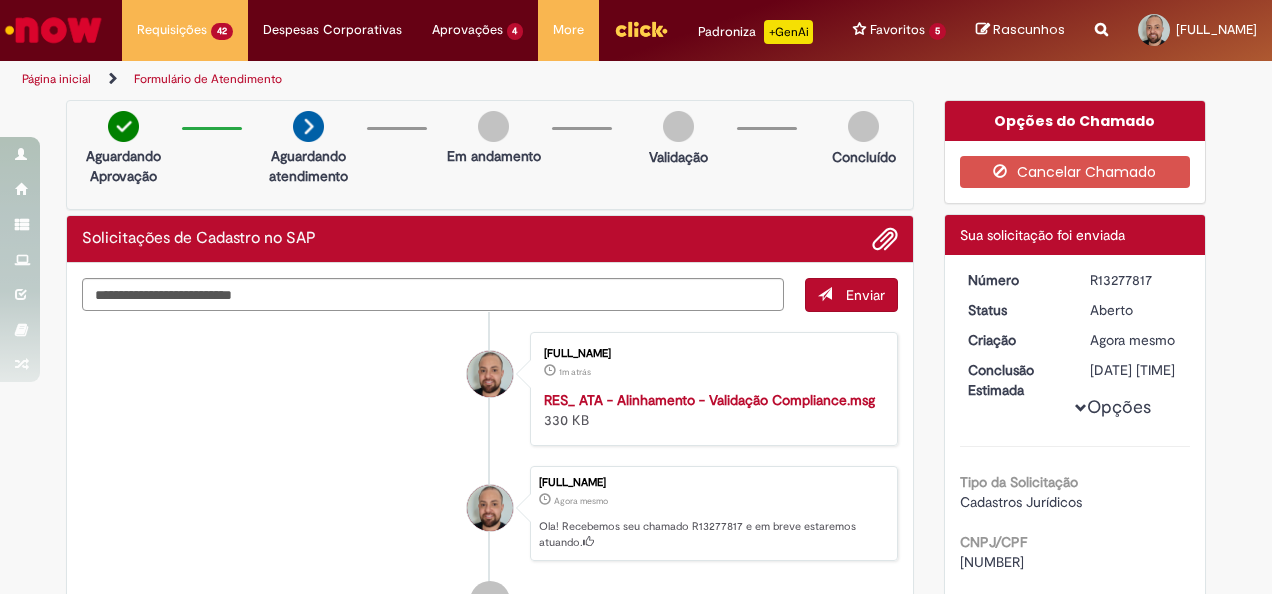 click on "R13277817" at bounding box center [1136, 280] 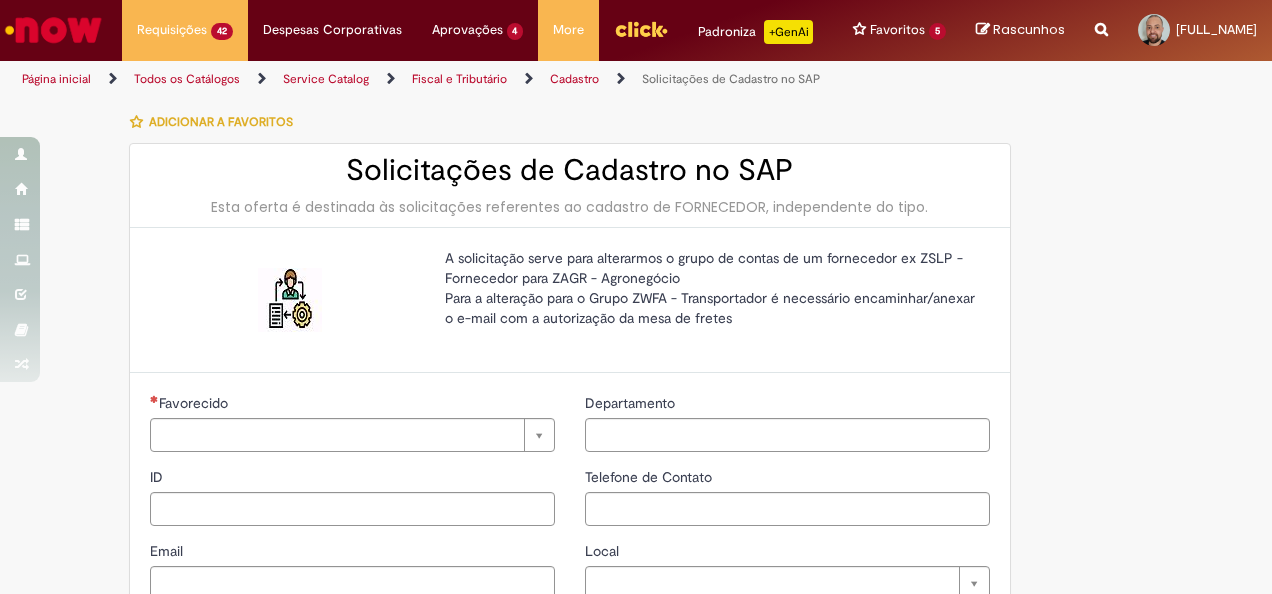 type on "********" 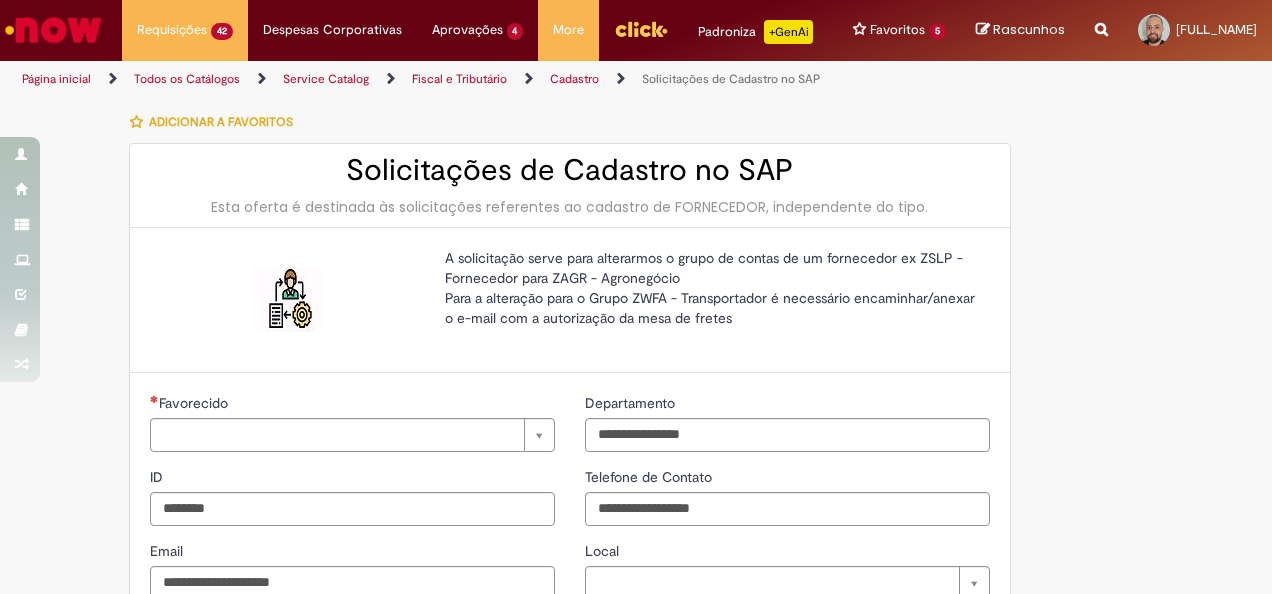 type on "**********" 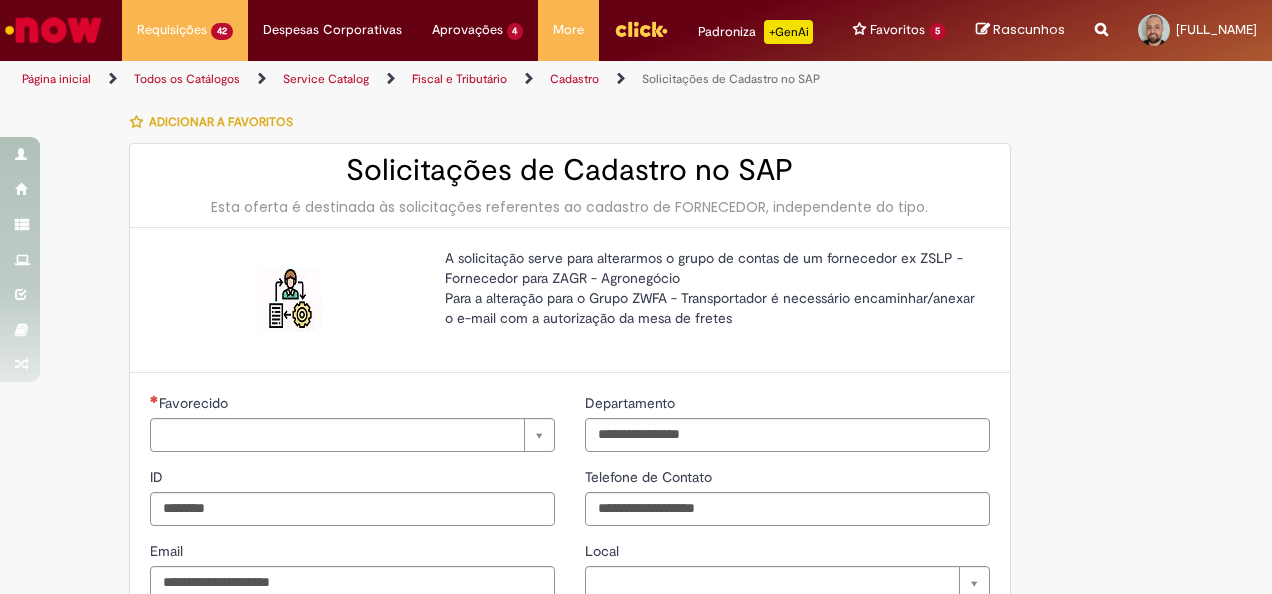 type on "**********" 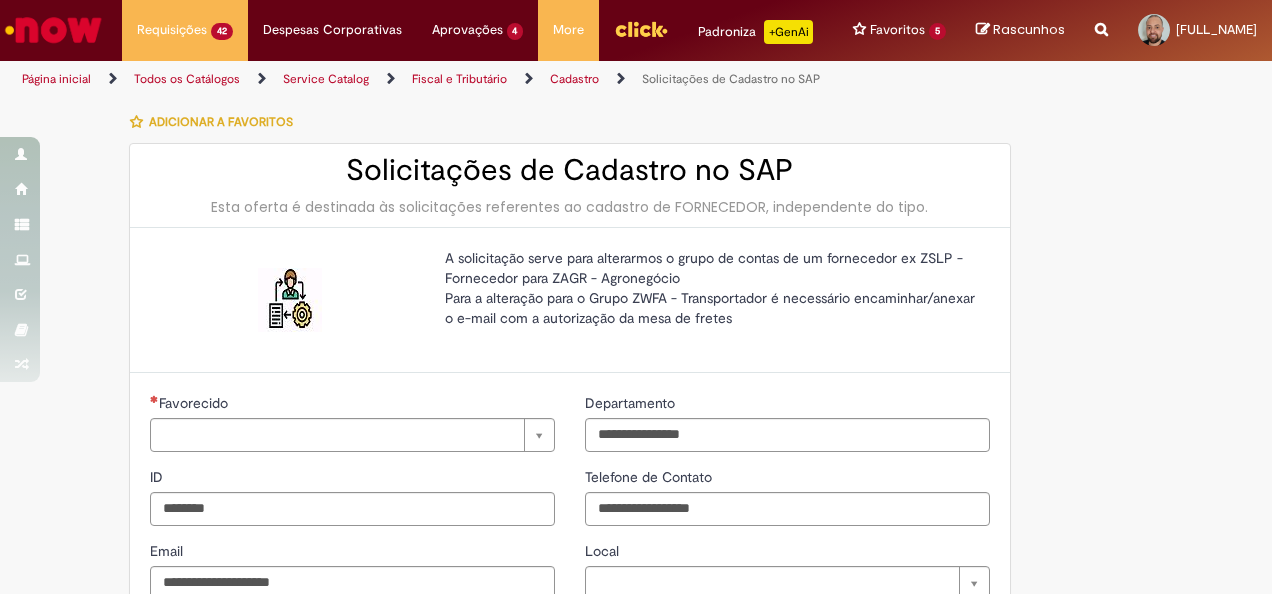 type on "**********" 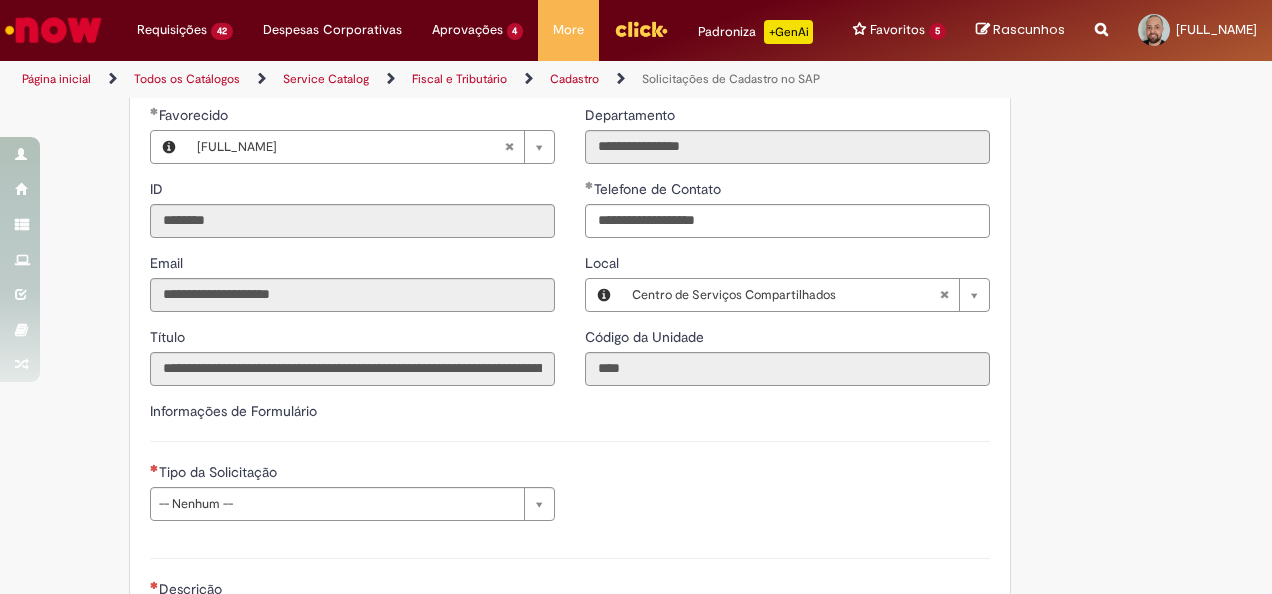 scroll, scrollTop: 286, scrollLeft: 0, axis: vertical 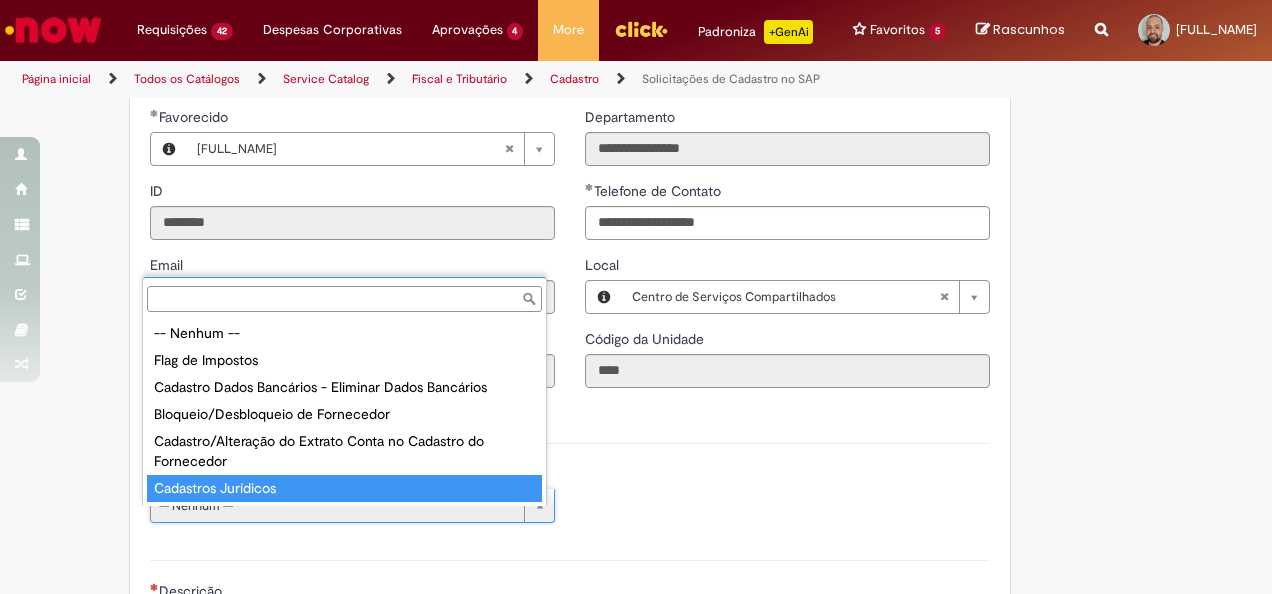 type on "**********" 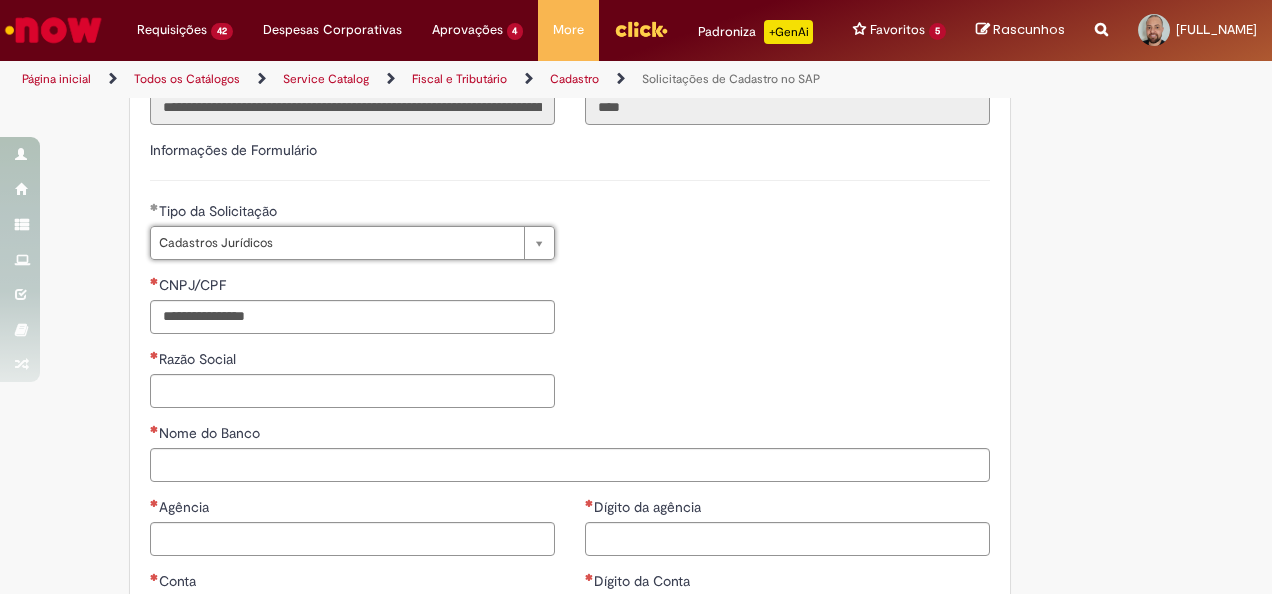 scroll, scrollTop: 586, scrollLeft: 0, axis: vertical 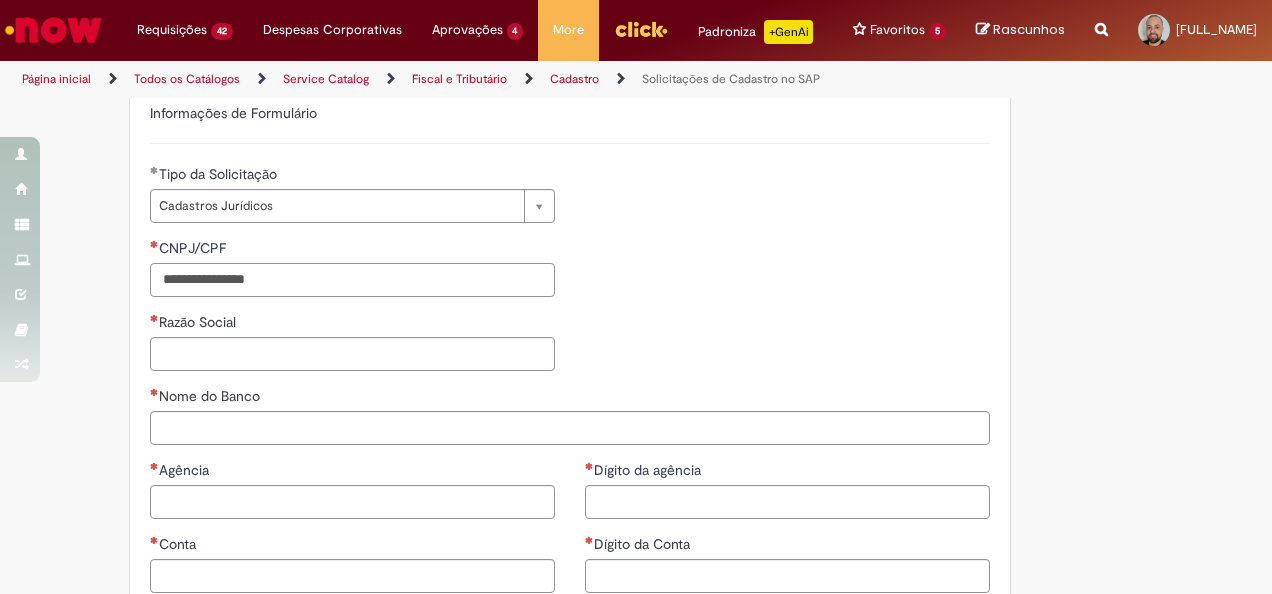 click on "CNPJ/CPF" at bounding box center (352, 280) 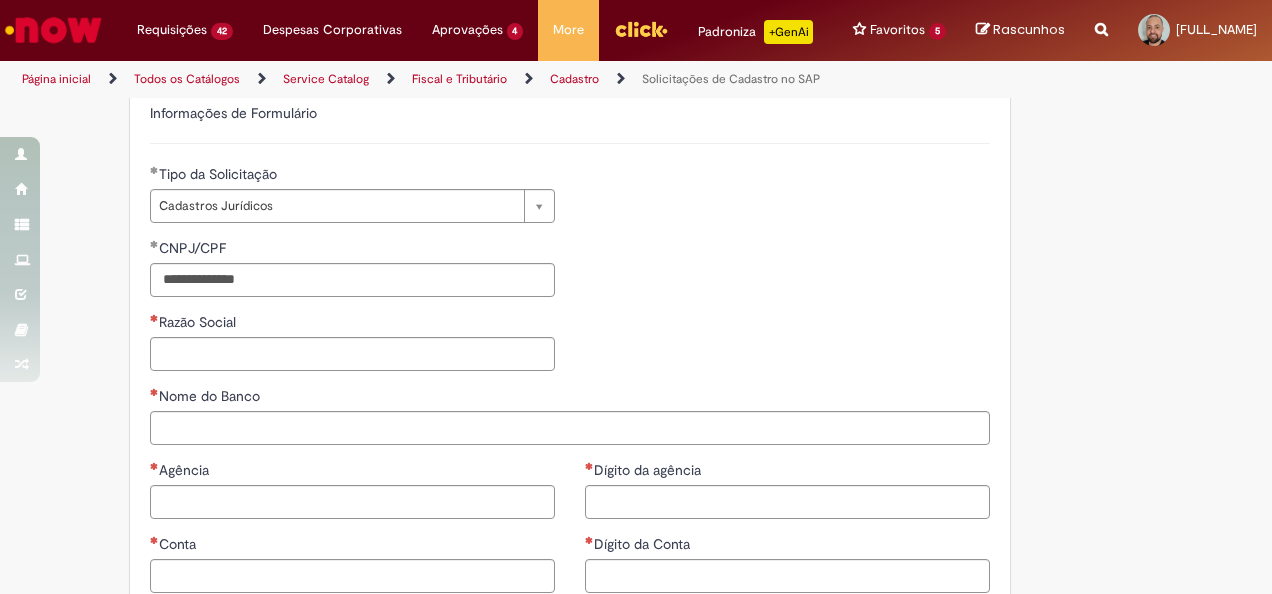 type on "**********" 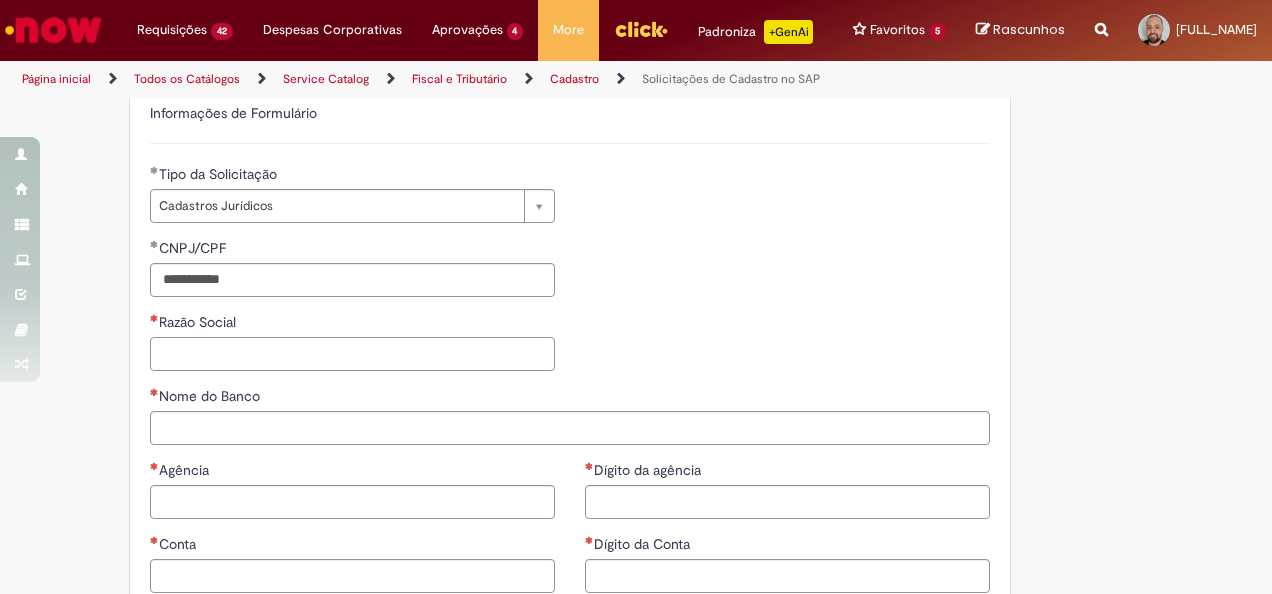 click on "Razão Social" at bounding box center (352, 354) 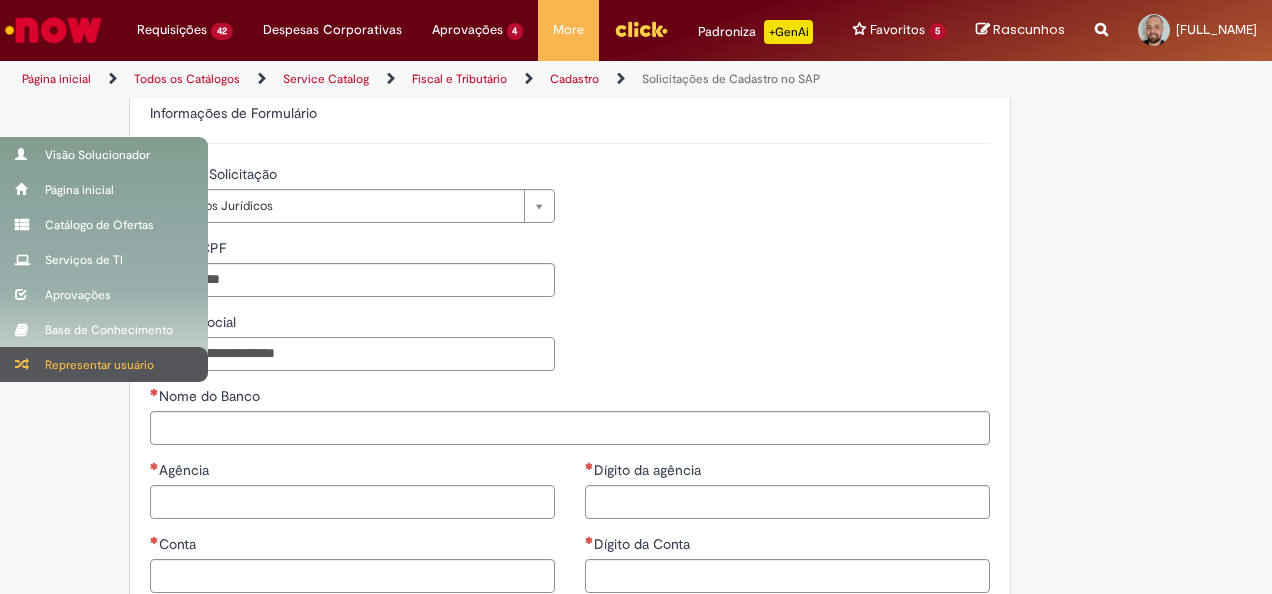 type on "**********" 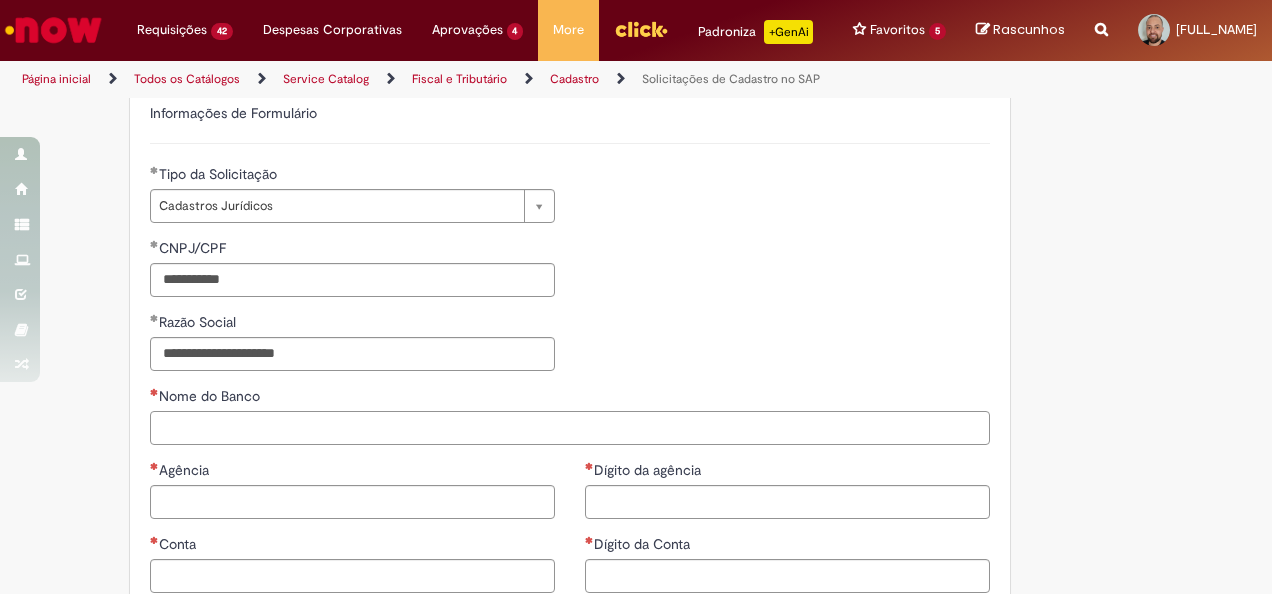 click on "Nome do Banco" at bounding box center [570, 428] 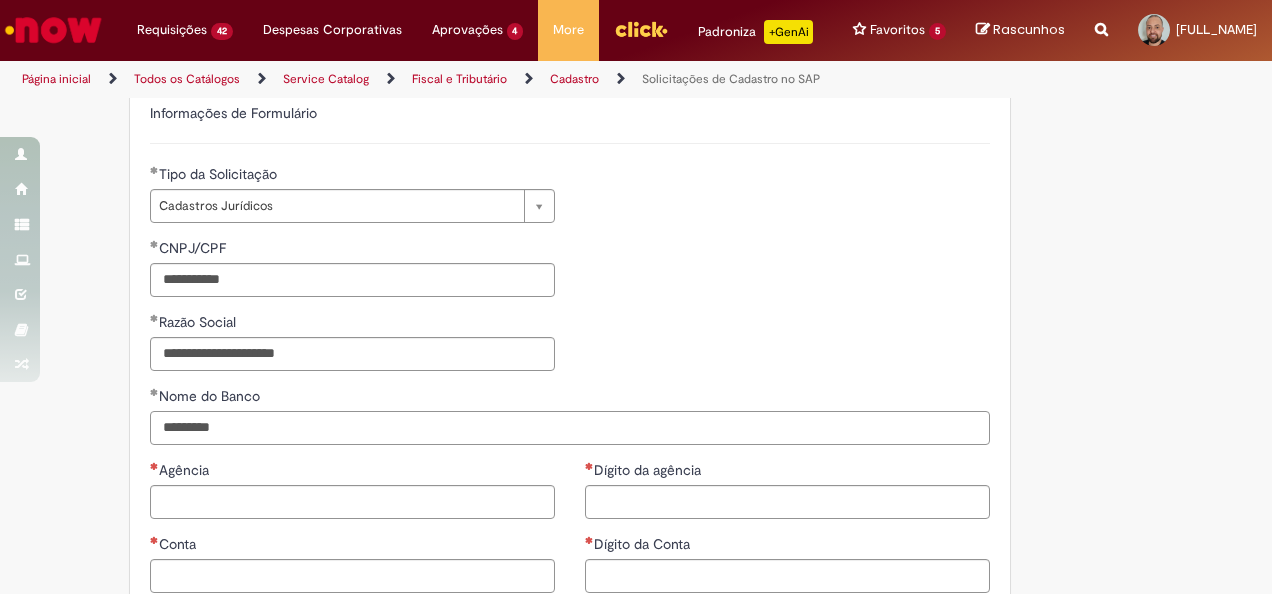 type on "*********" 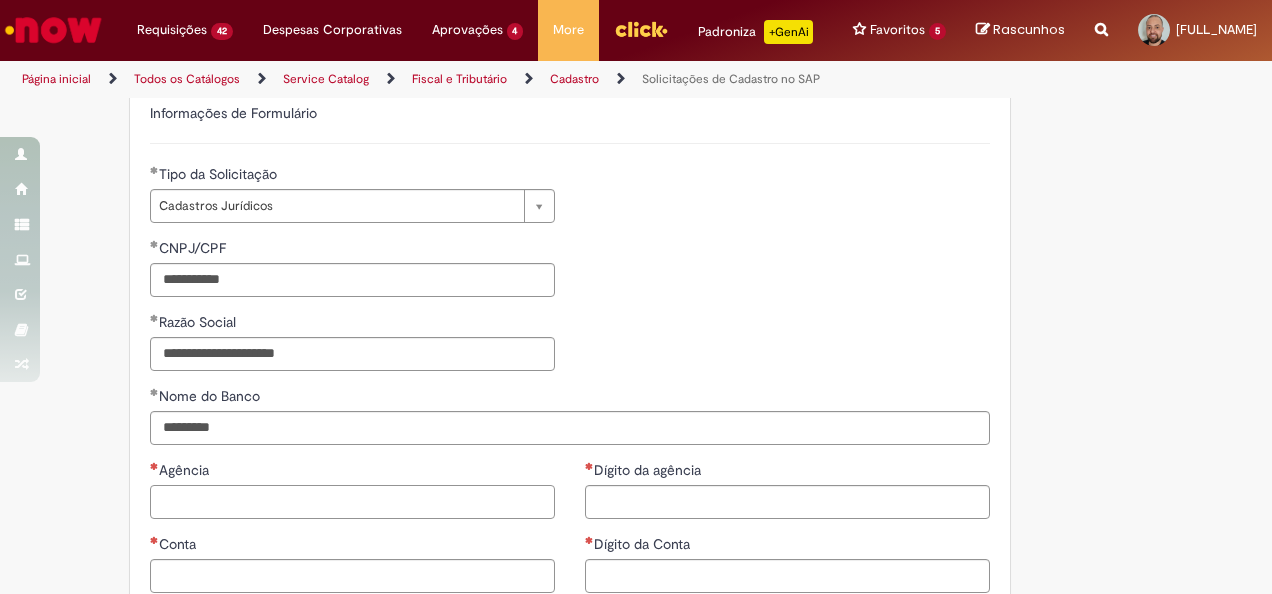 click on "Agência" at bounding box center (352, 502) 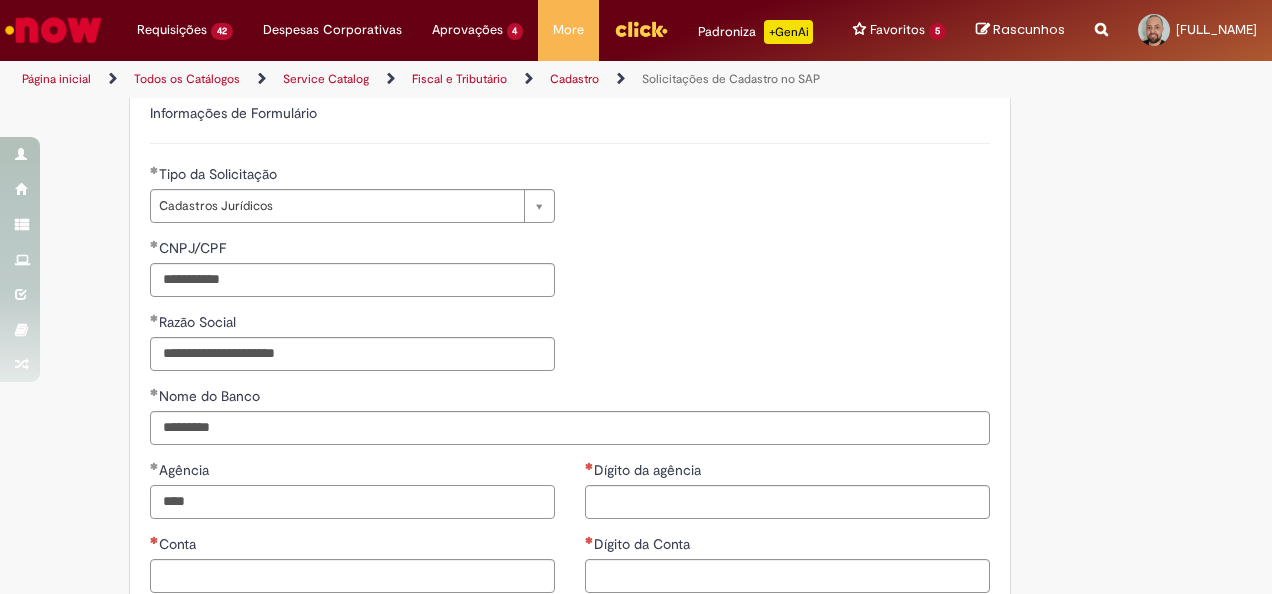 type on "****" 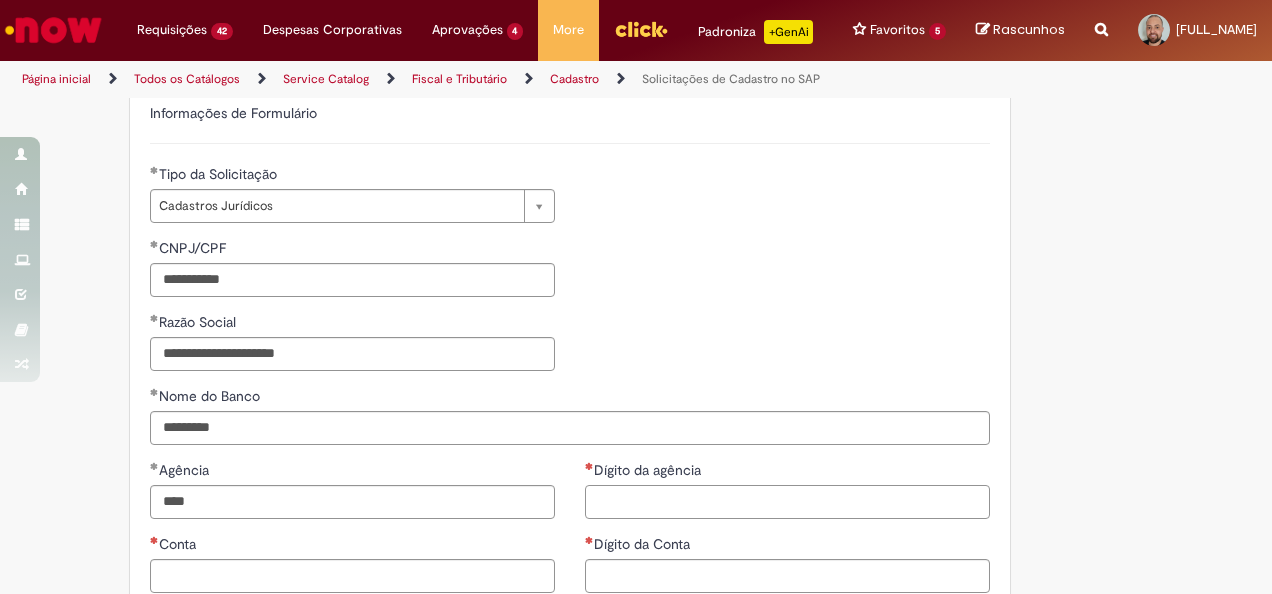 click on "Dígito da agência" at bounding box center (787, 502) 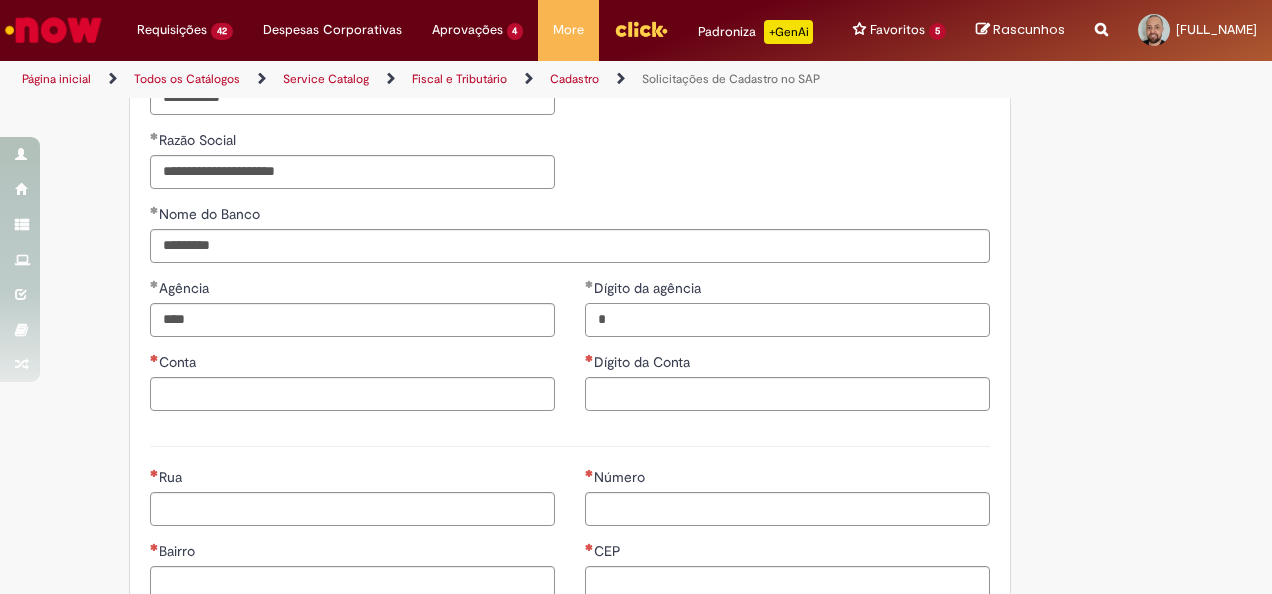 scroll, scrollTop: 786, scrollLeft: 0, axis: vertical 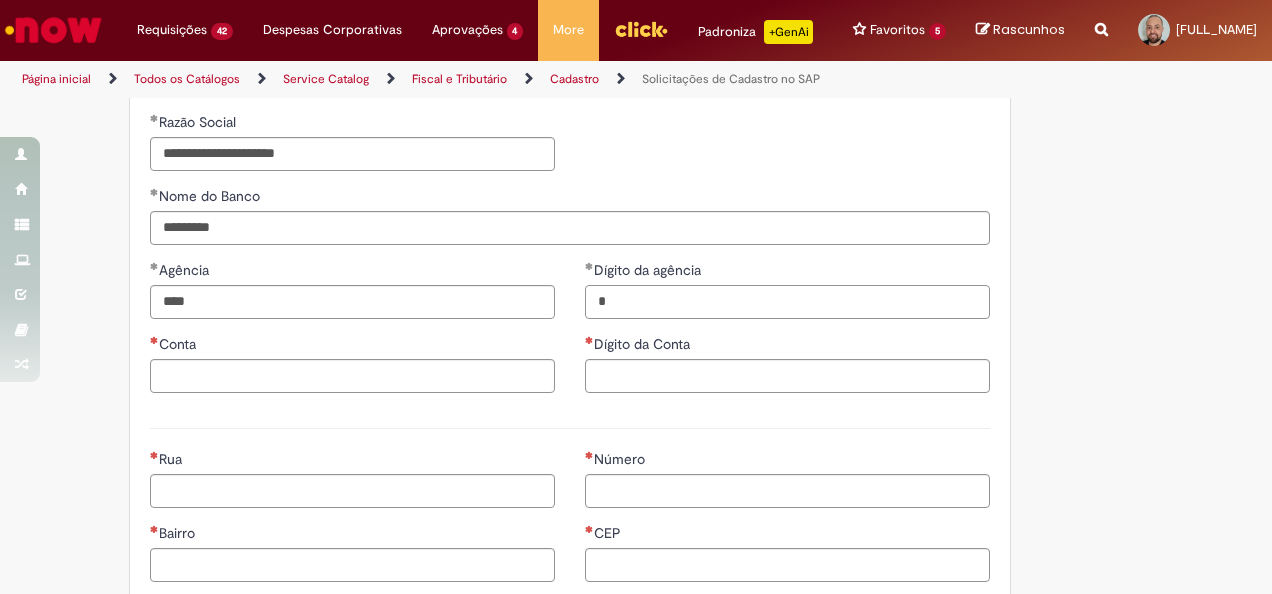 type on "*" 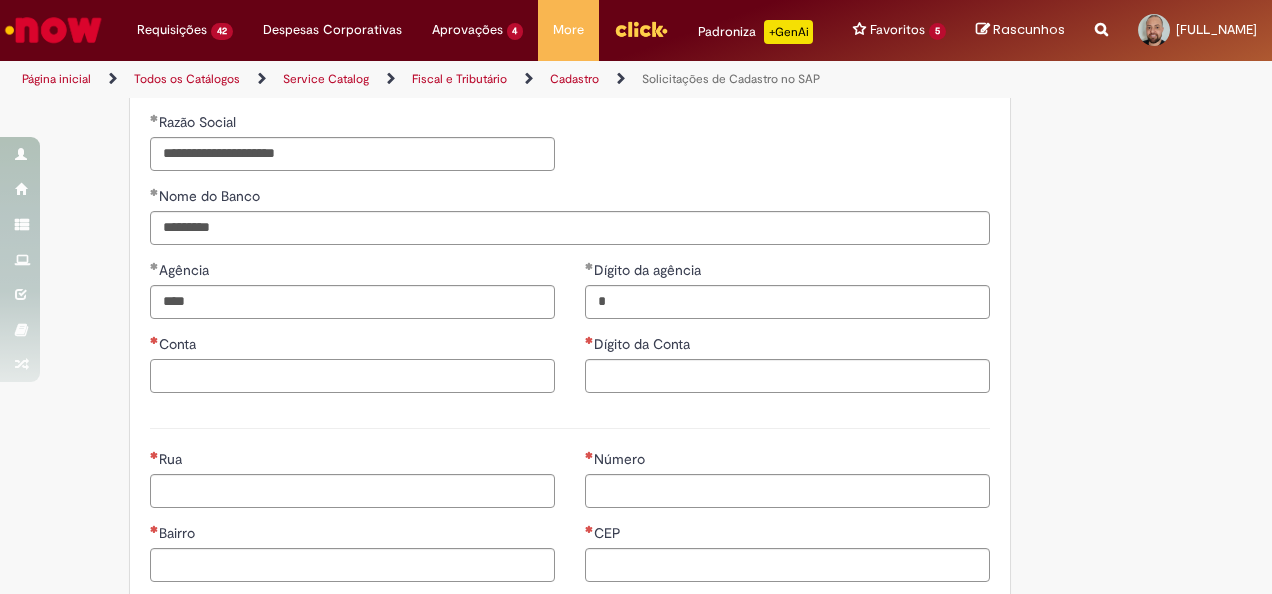 click on "Conta" at bounding box center [352, 376] 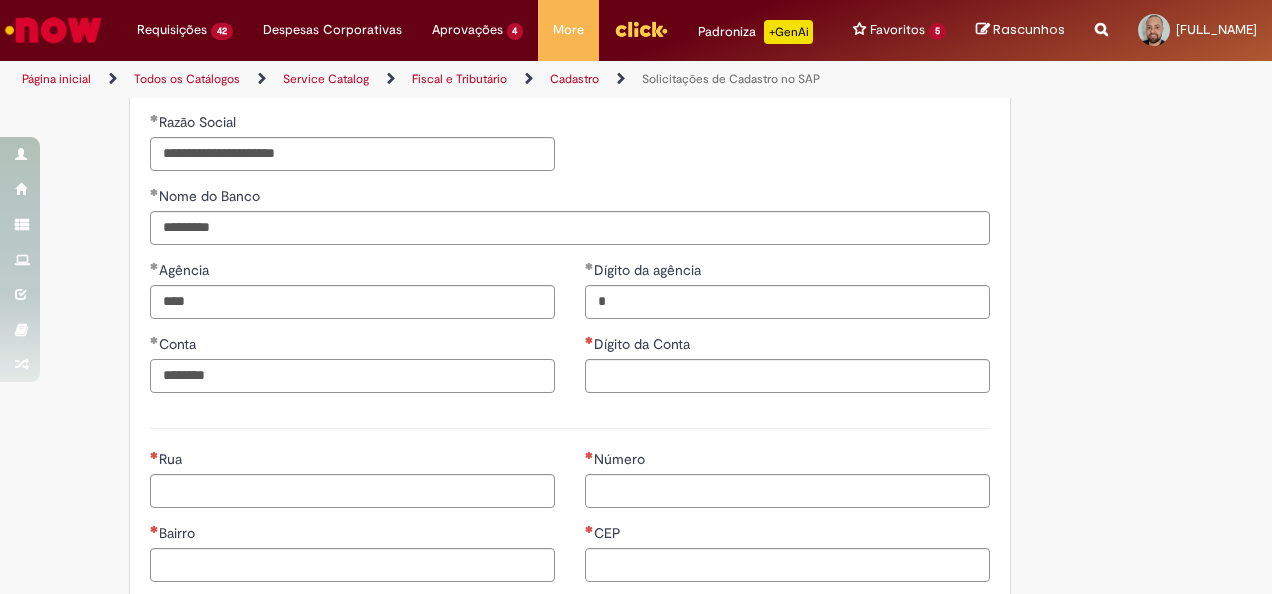 type on "********" 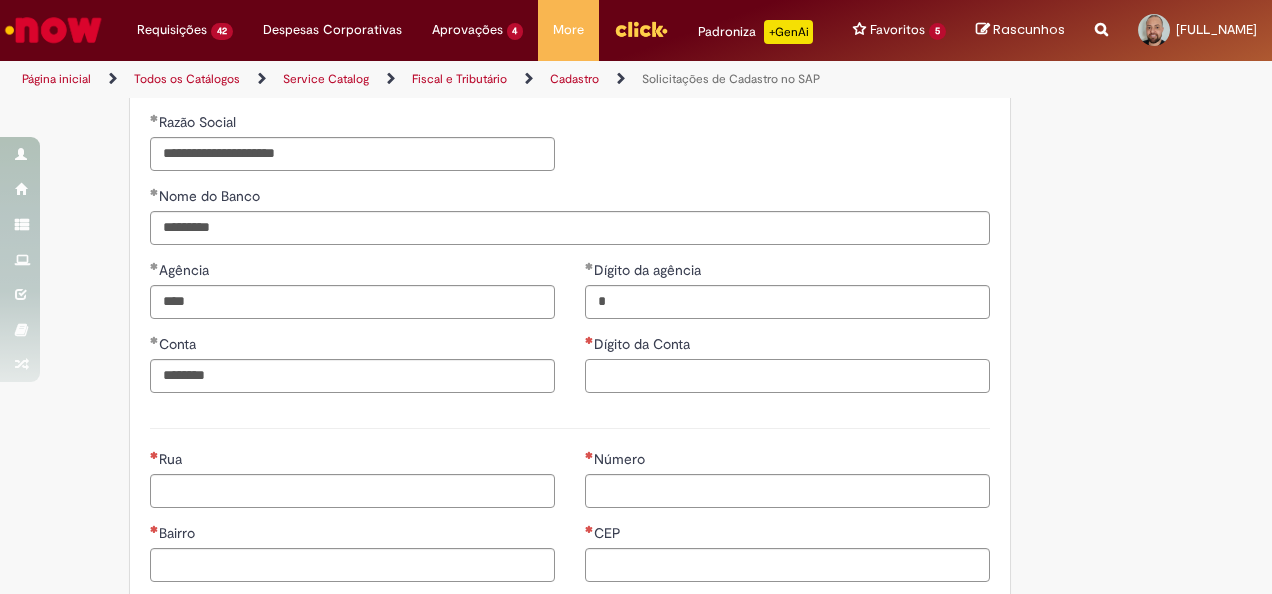 click on "Dígito da Conta" at bounding box center [787, 376] 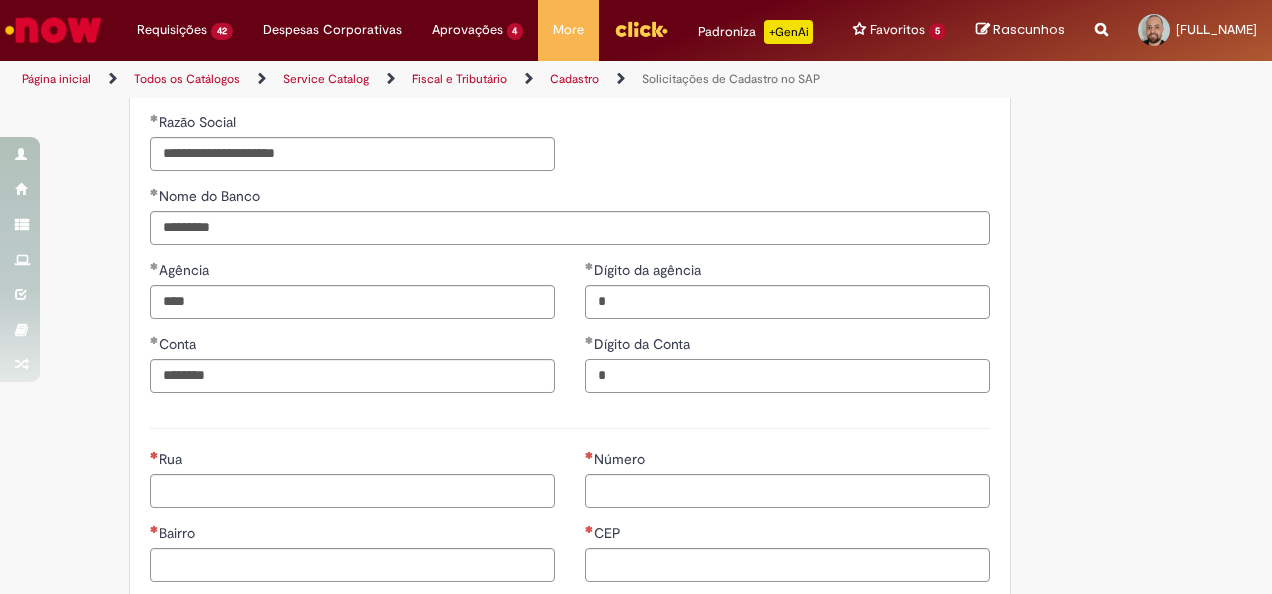 type on "*" 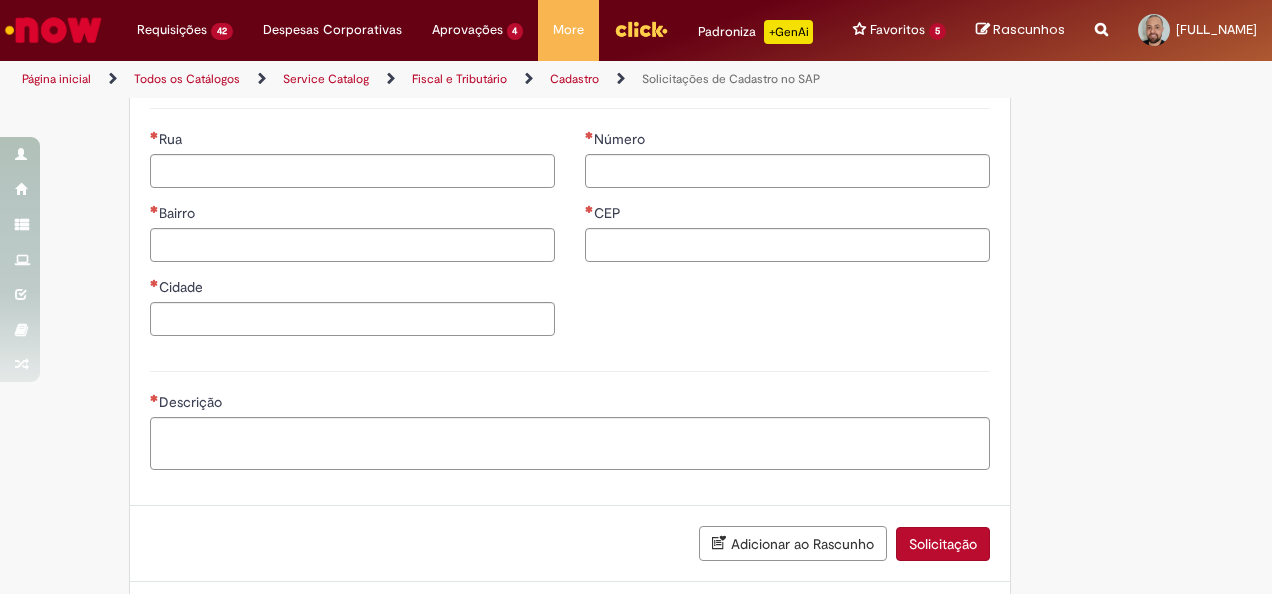 scroll, scrollTop: 1216, scrollLeft: 0, axis: vertical 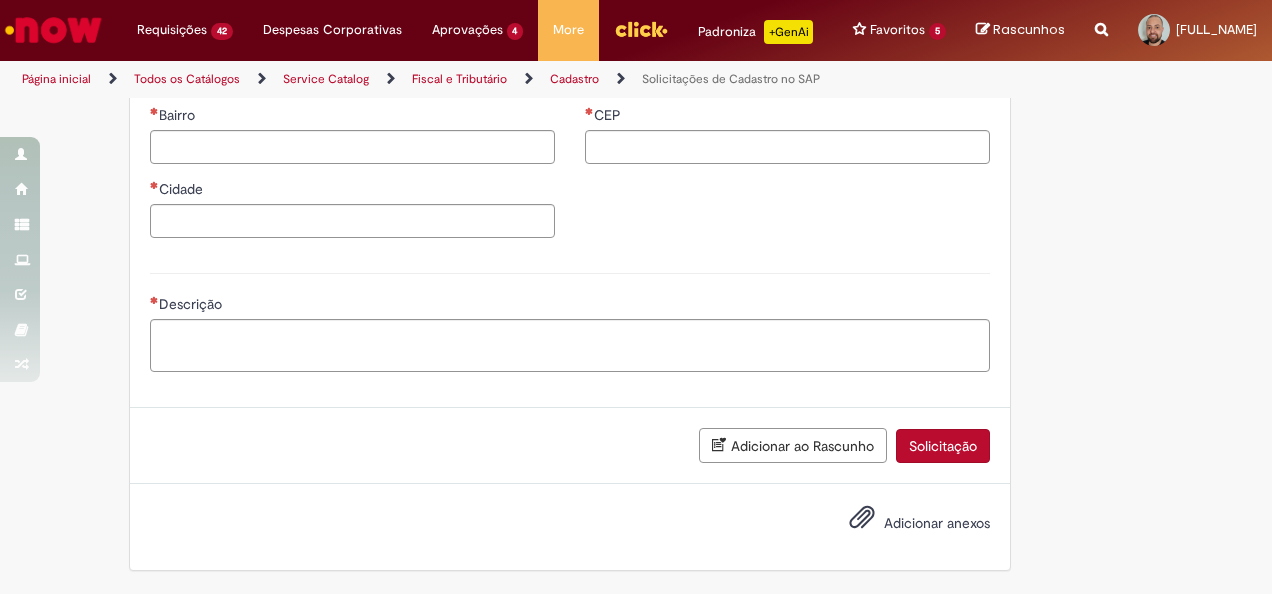click on "Adicionar anexos" at bounding box center [937, 523] 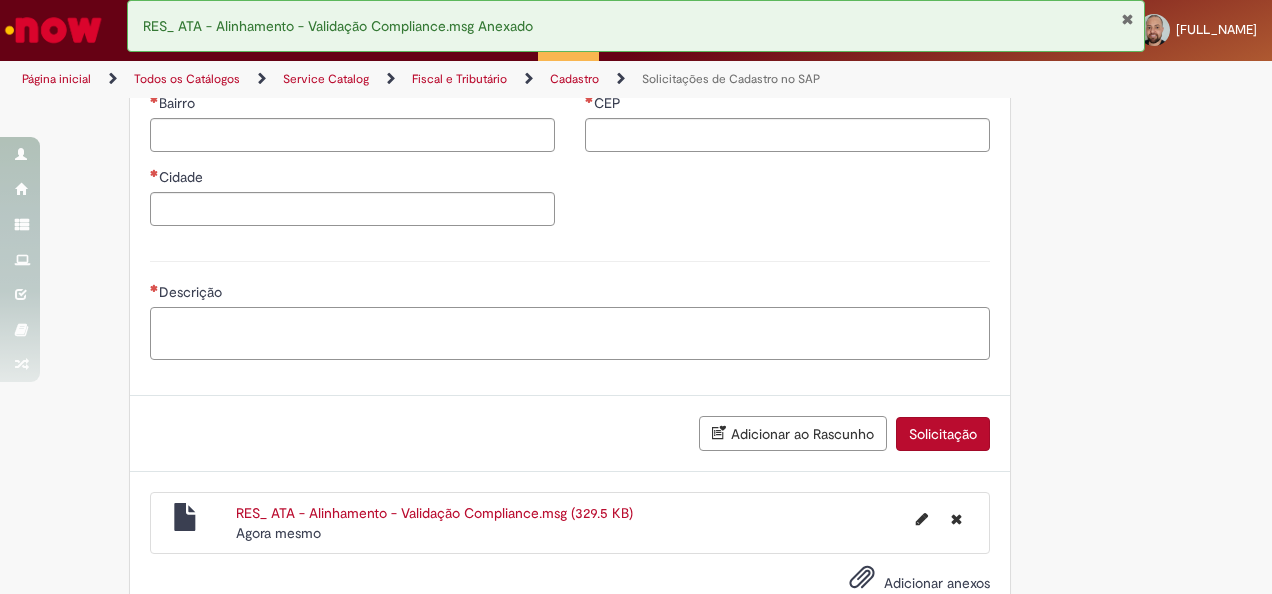 click on "Descrição" at bounding box center (570, 333) 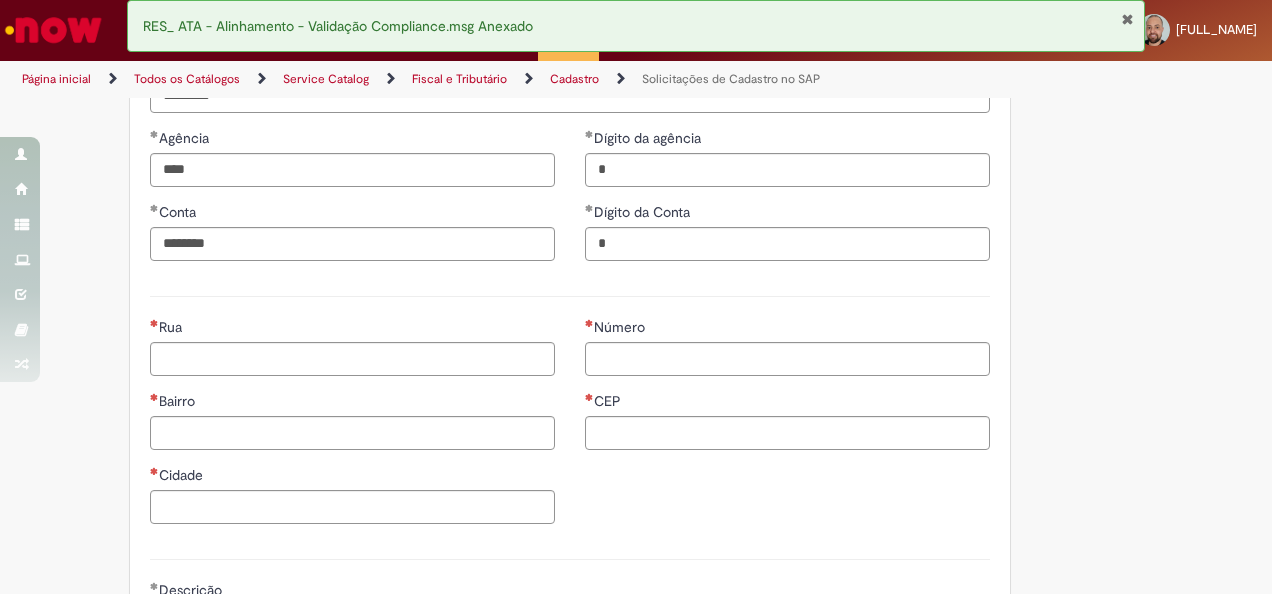 scroll, scrollTop: 916, scrollLeft: 0, axis: vertical 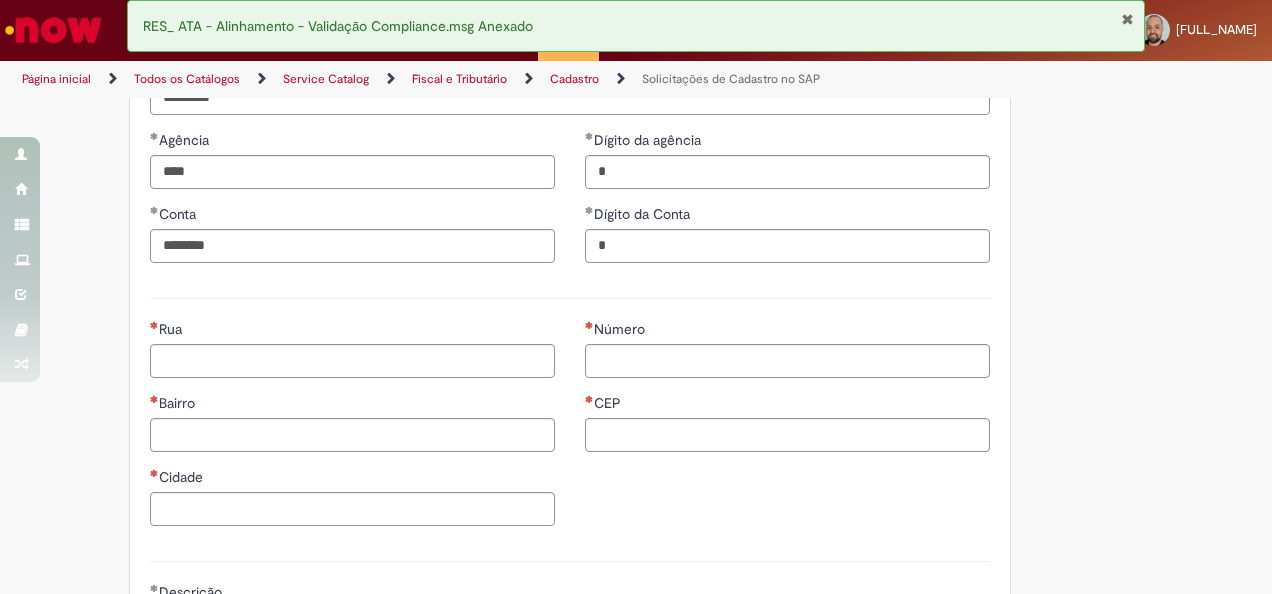 type on "**********" 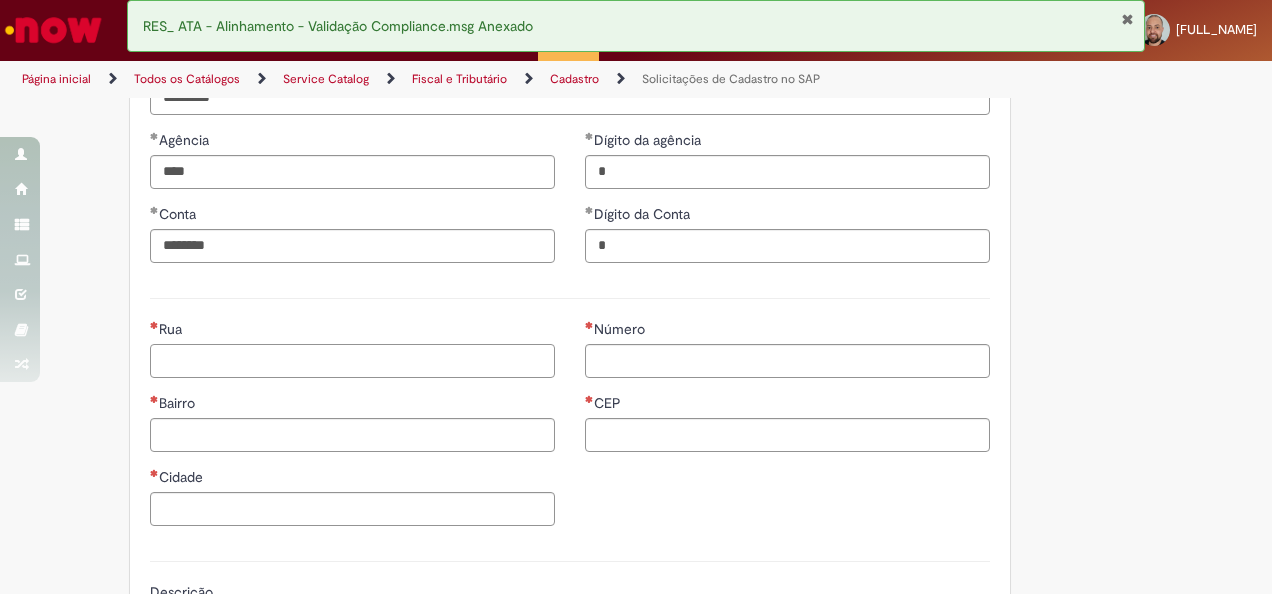 click on "Rua" at bounding box center (352, 361) 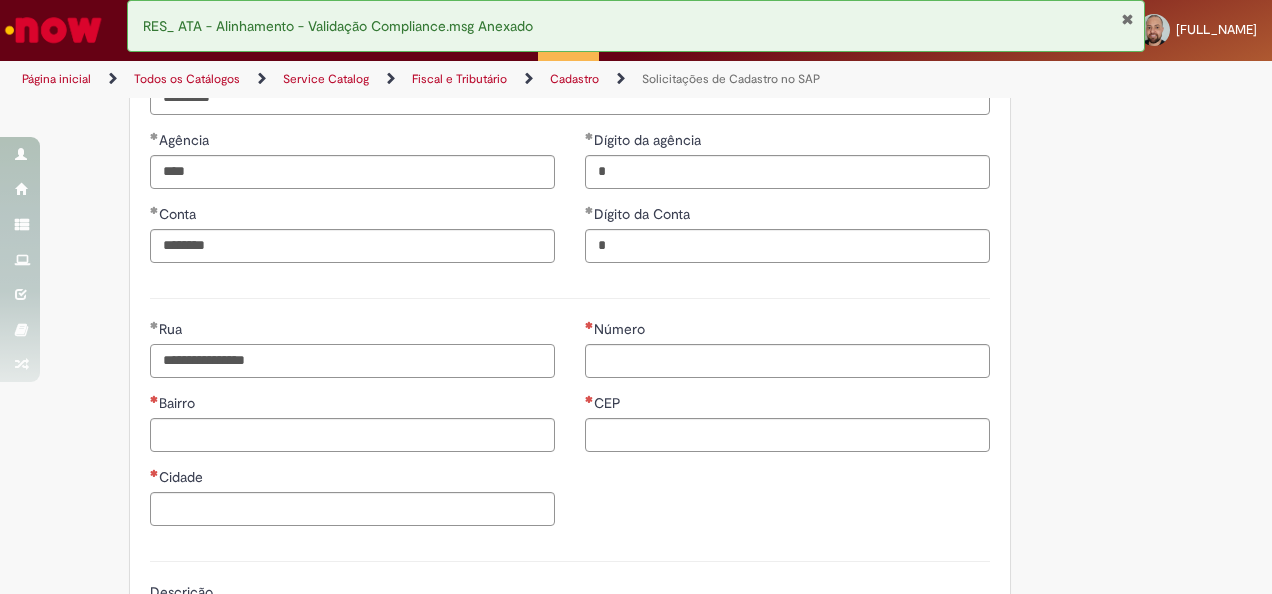 type on "**********" 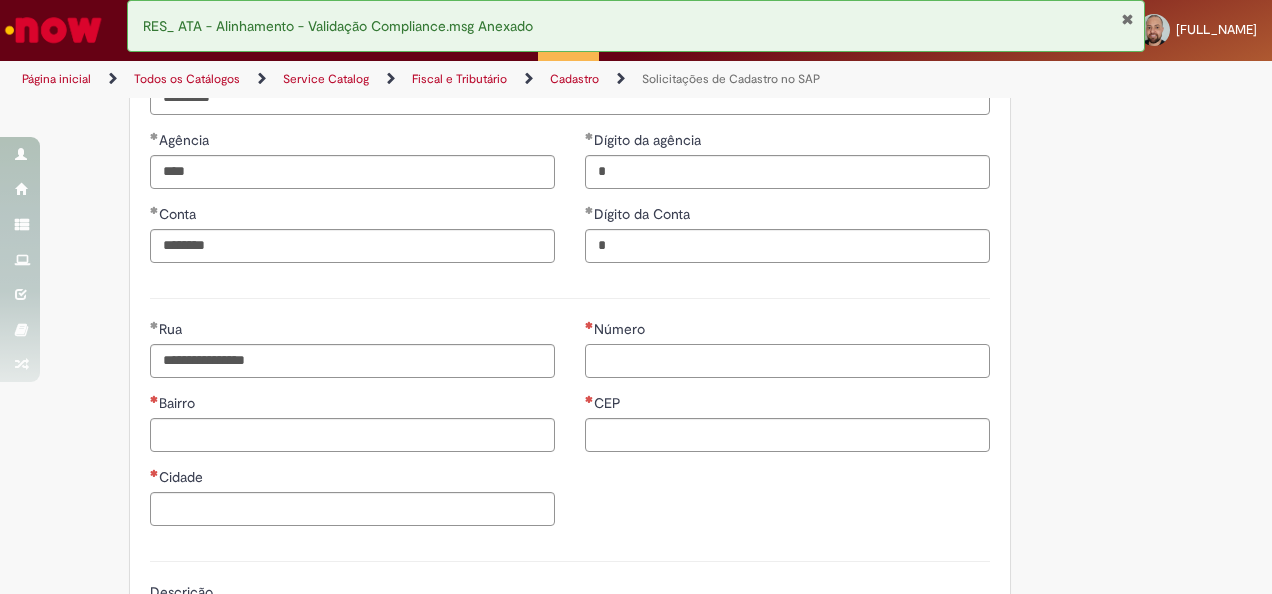 click on "Número" at bounding box center [787, 361] 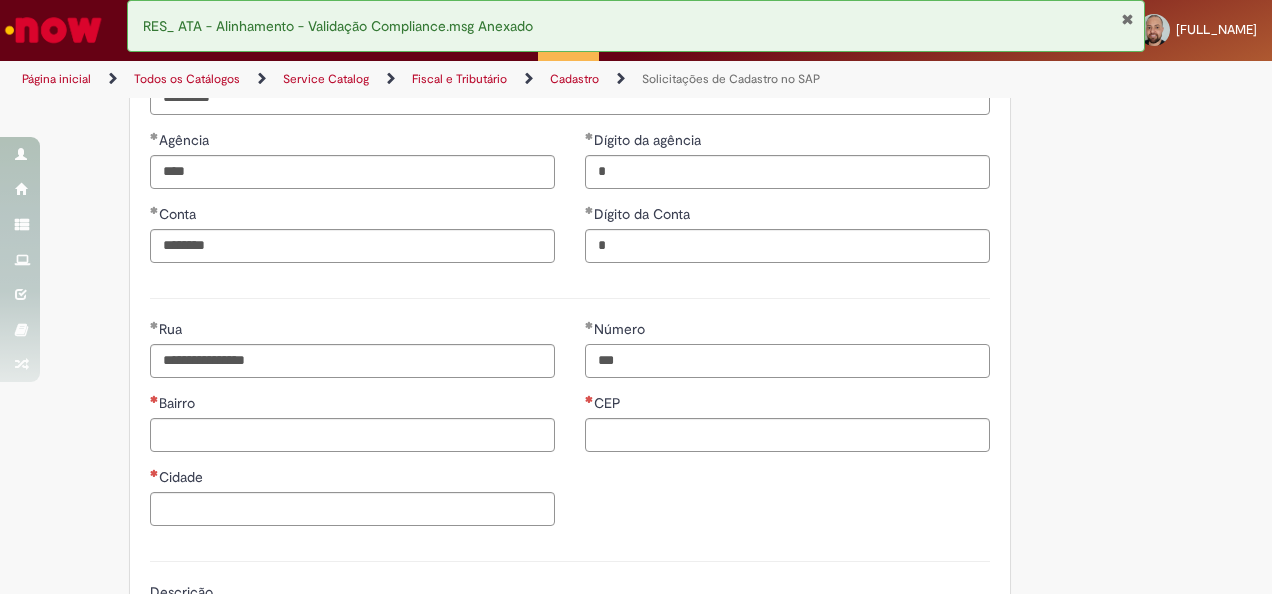 type on "***" 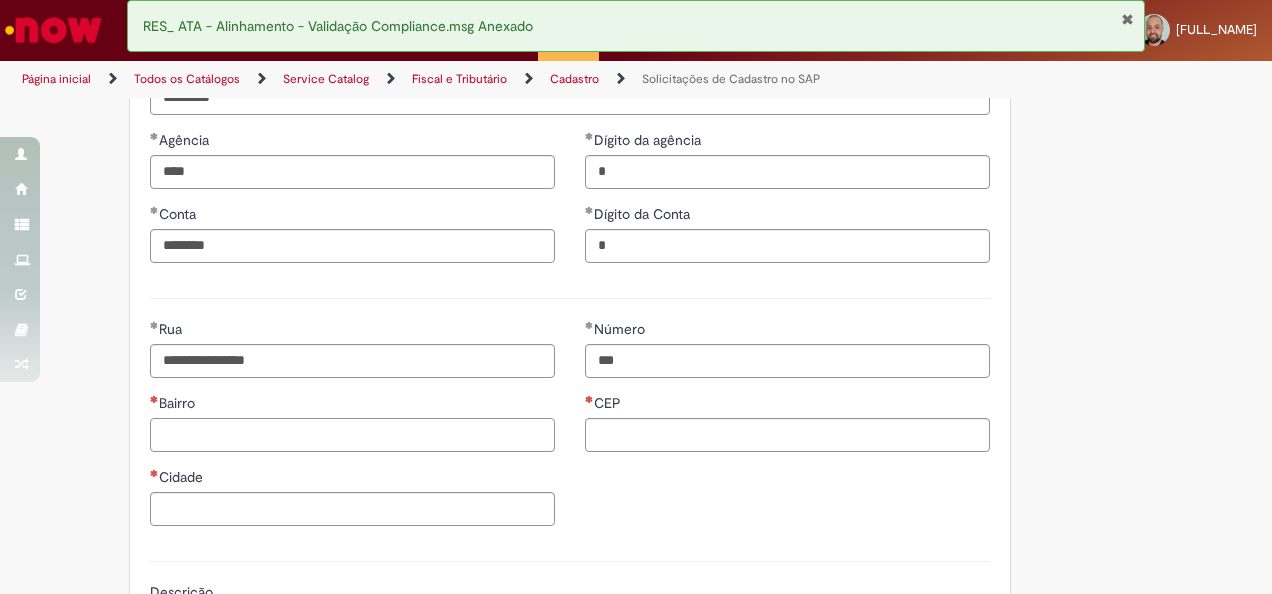 click on "Bairro" at bounding box center (352, 435) 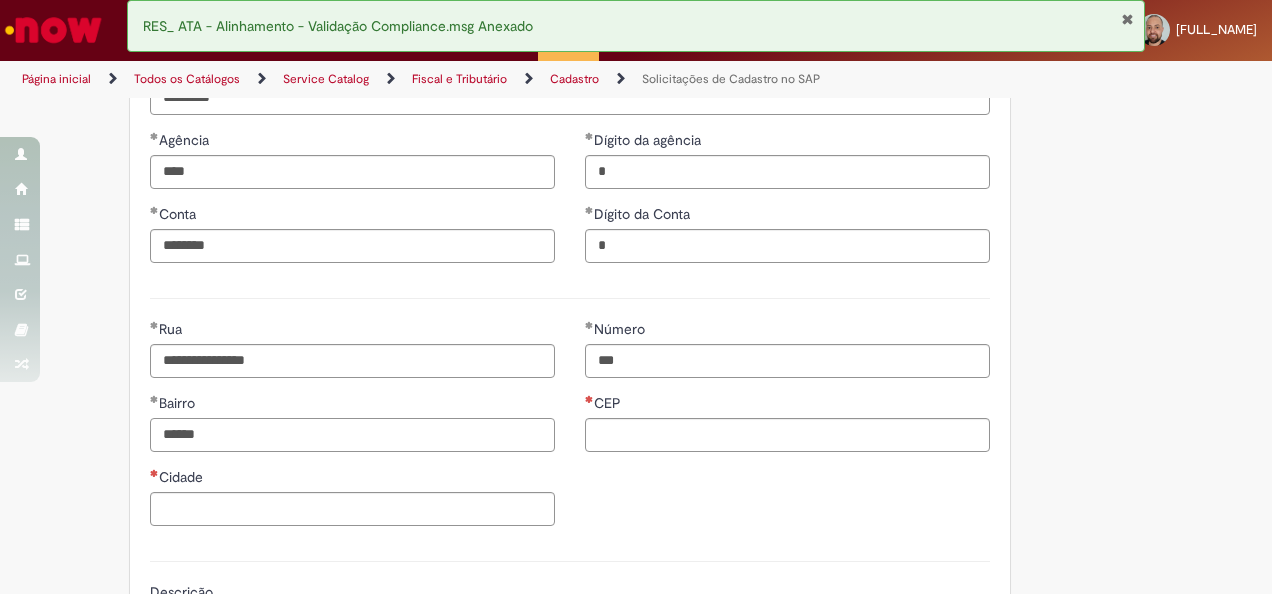 type on "******" 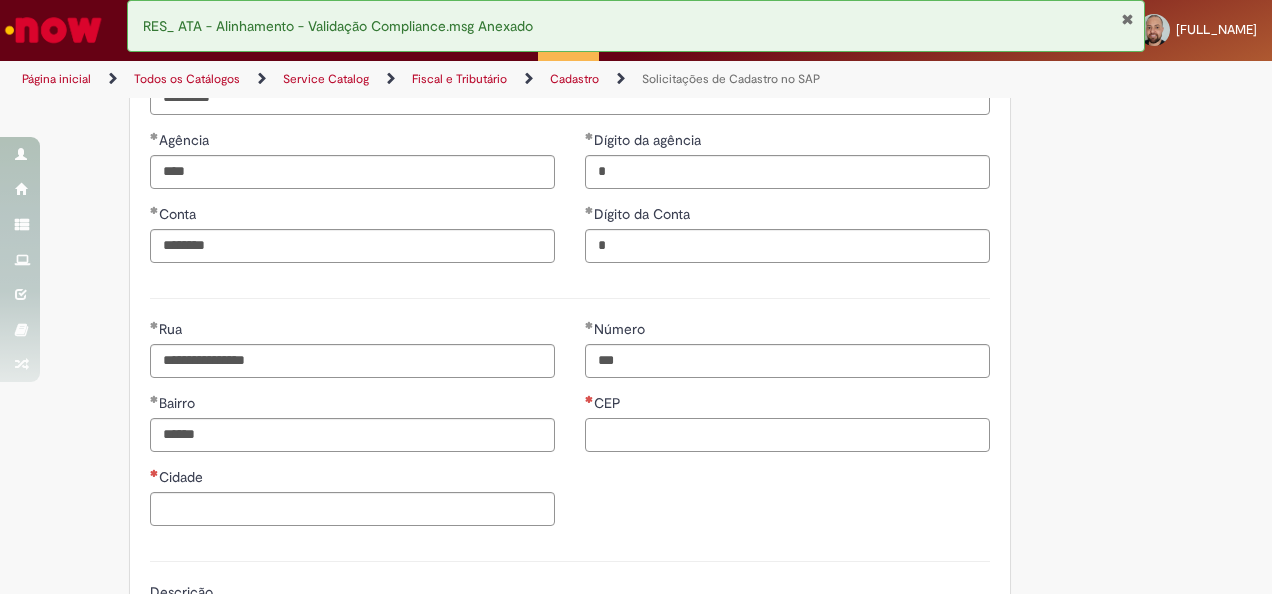 click on "CEP" at bounding box center (787, 435) 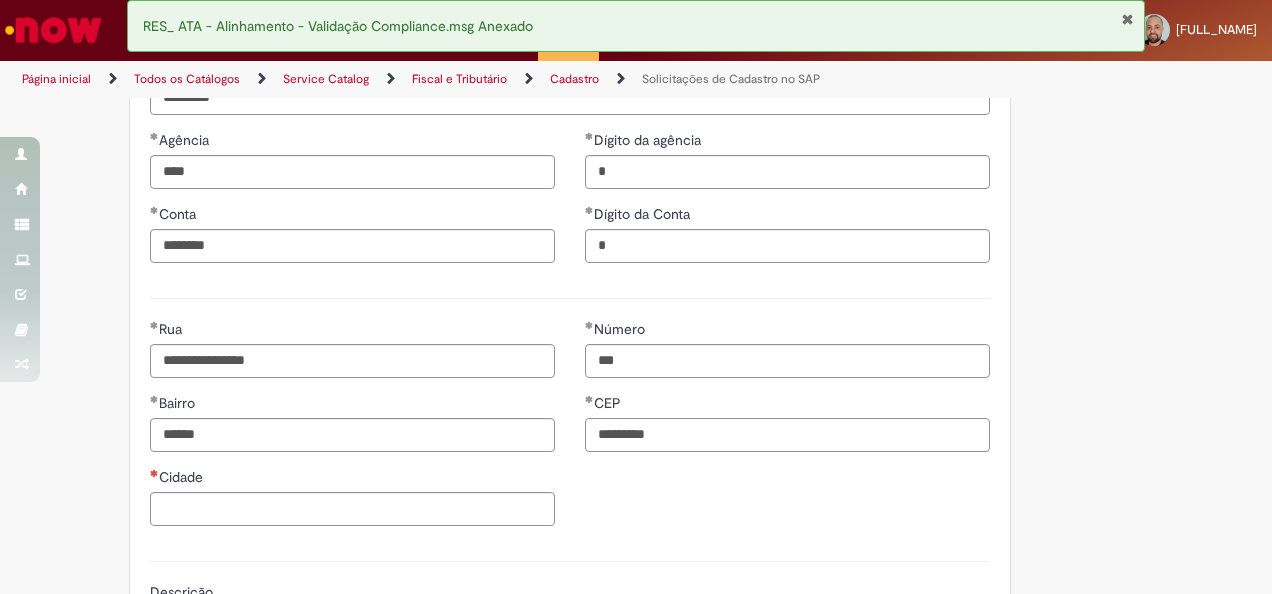 type on "*********" 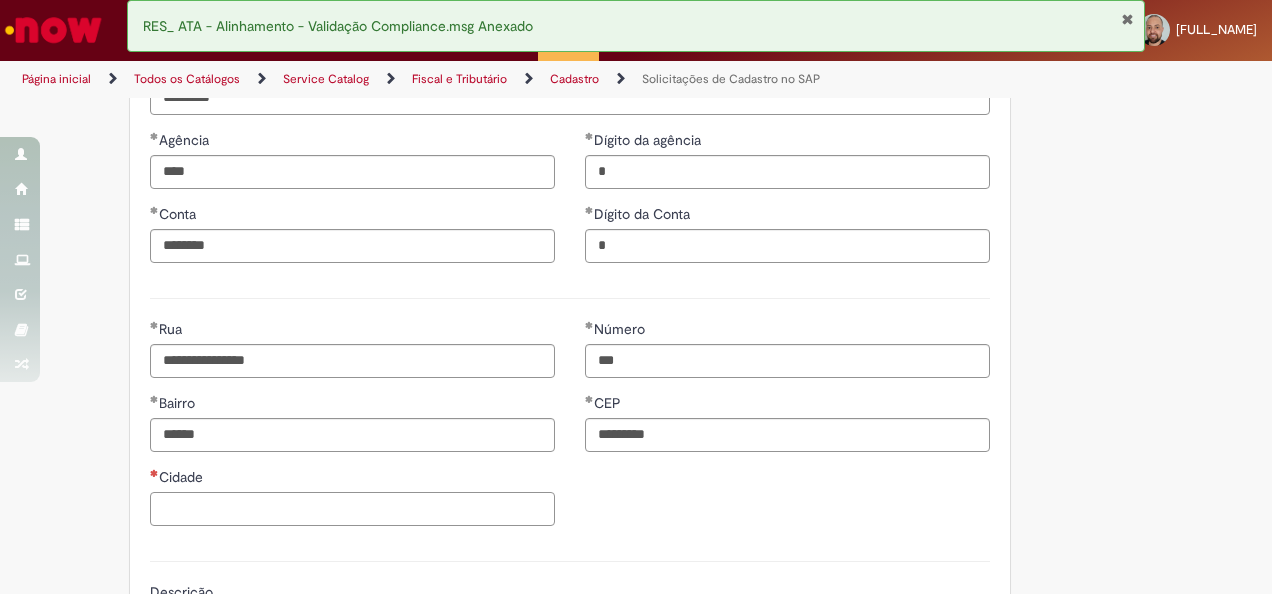 click on "Cidade" at bounding box center (352, 509) 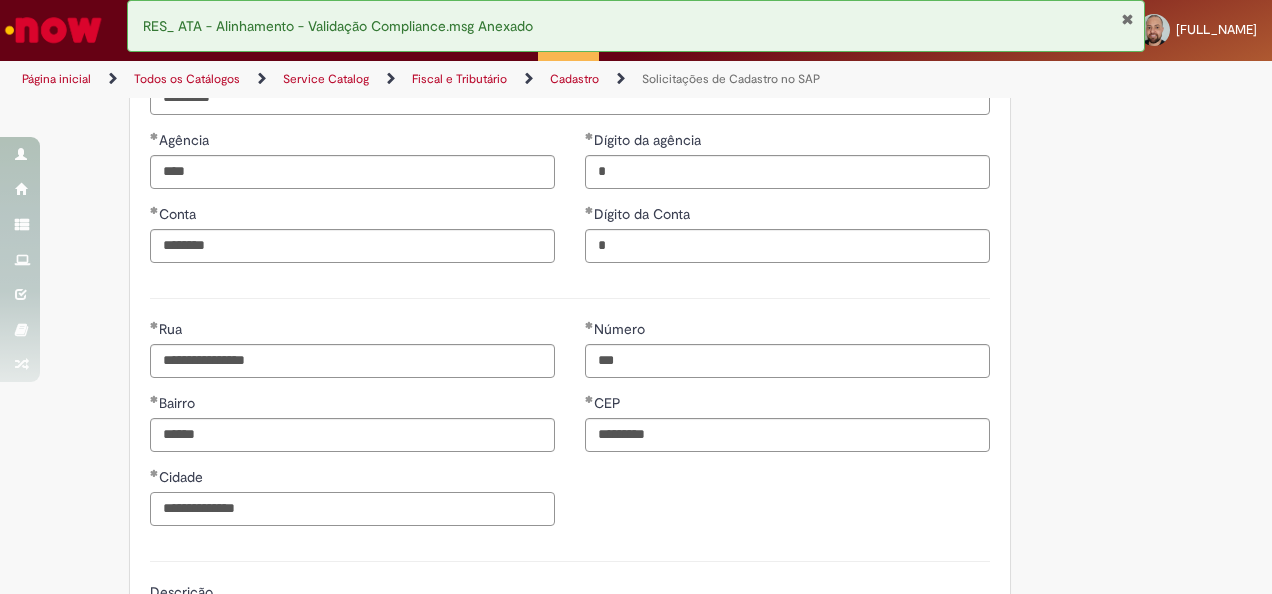 scroll, scrollTop: 1288, scrollLeft: 0, axis: vertical 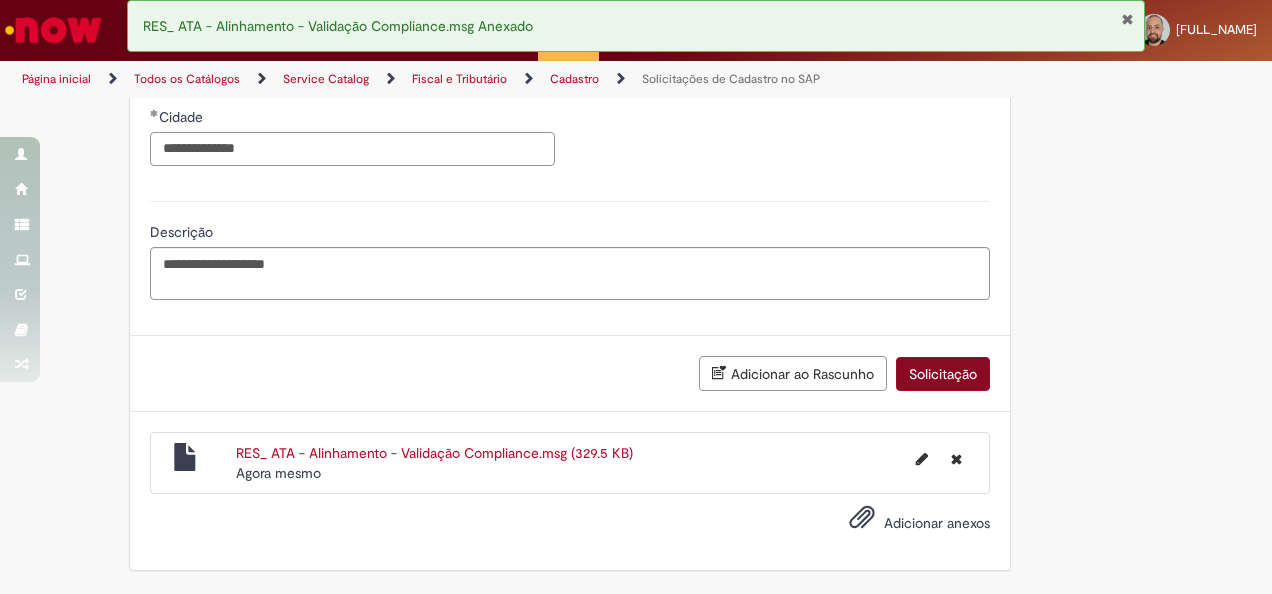 type on "**********" 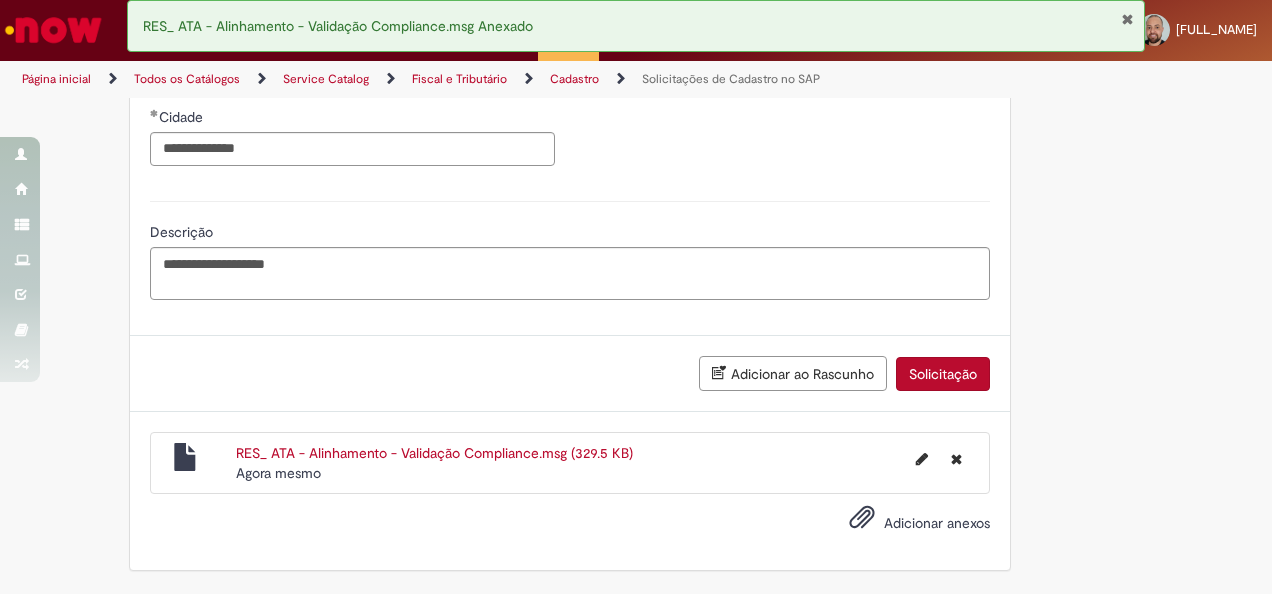 click on "Solicitação" at bounding box center (943, 374) 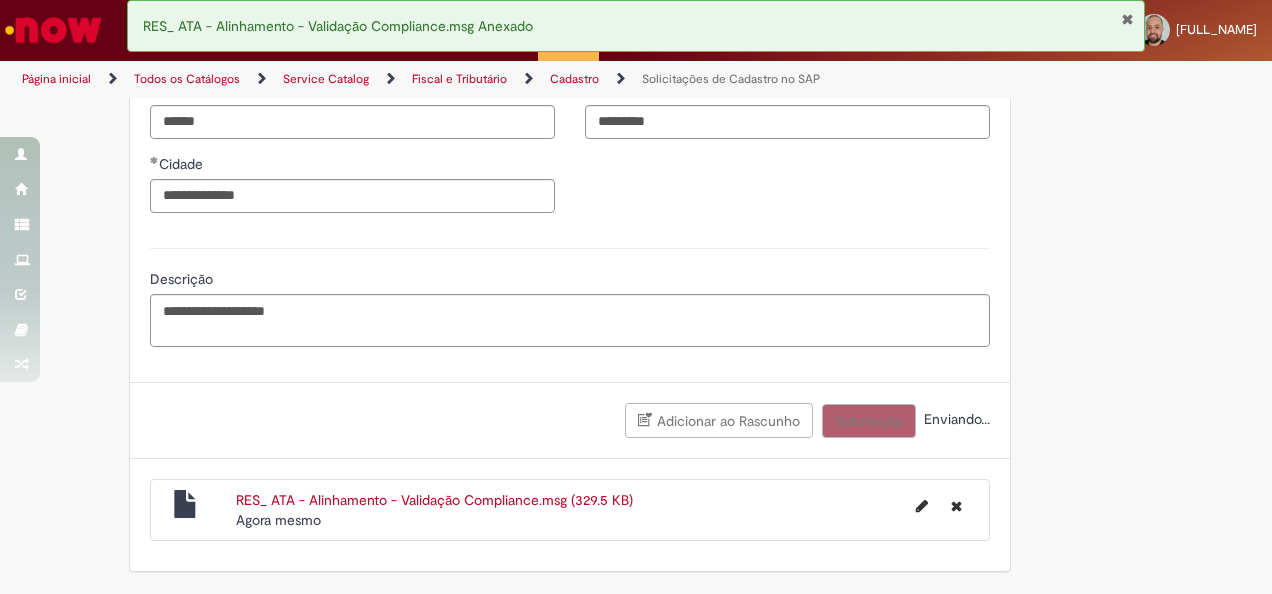 scroll, scrollTop: 1242, scrollLeft: 0, axis: vertical 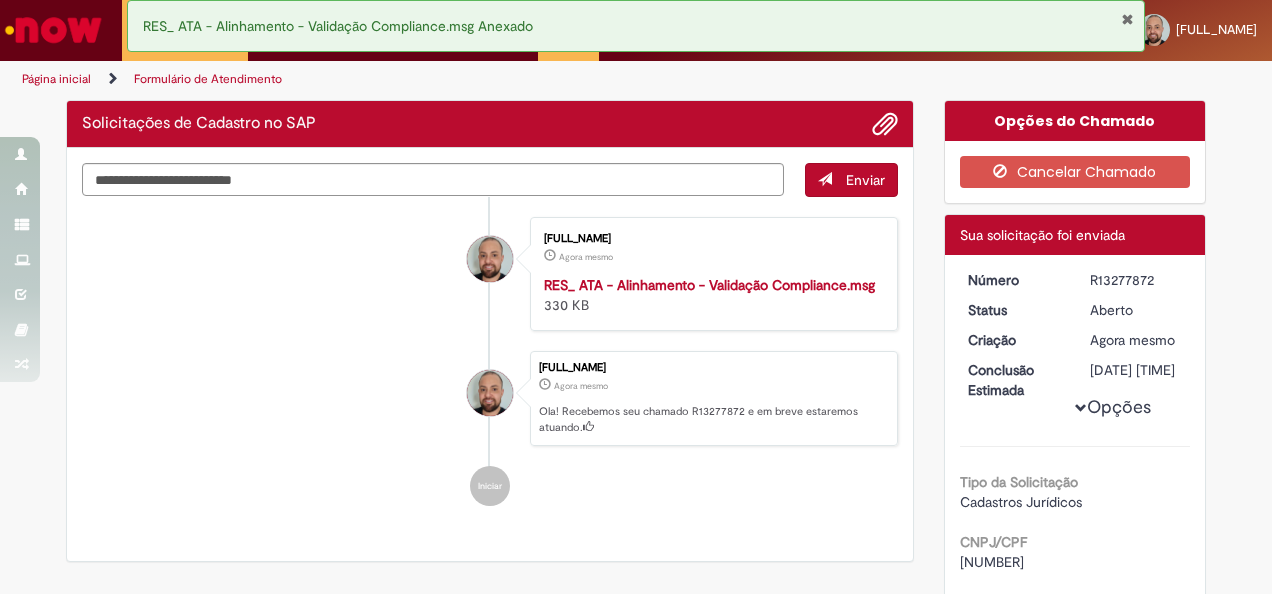 click on "R13277872" at bounding box center [1136, 280] 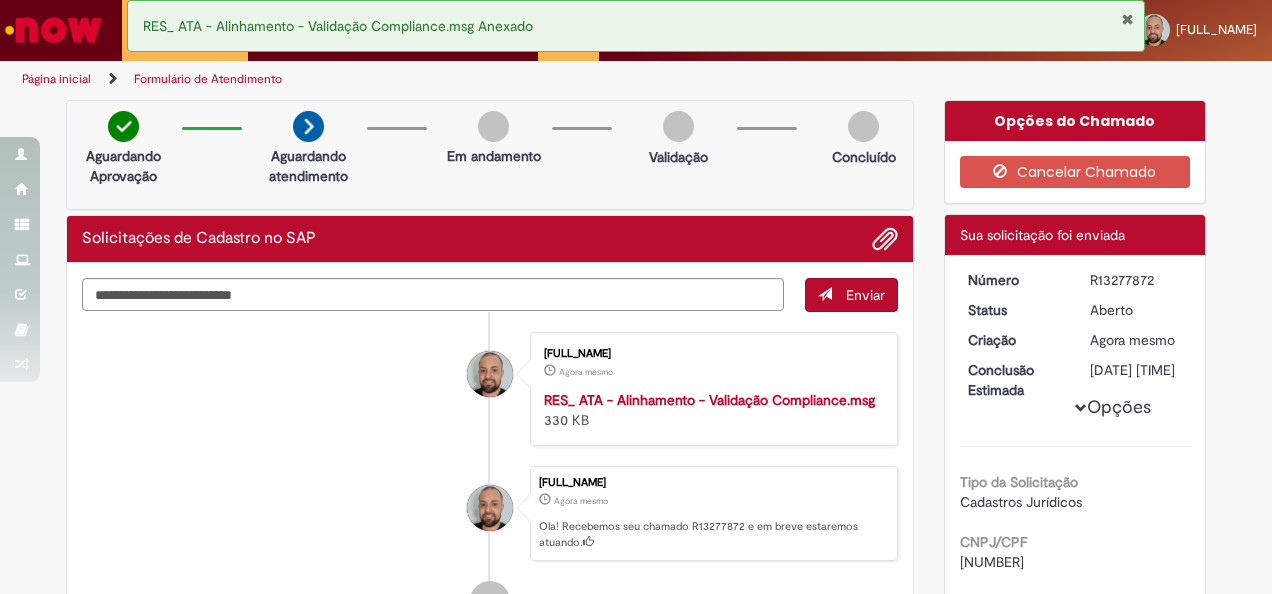 click on "R13277872" at bounding box center (1136, 280) 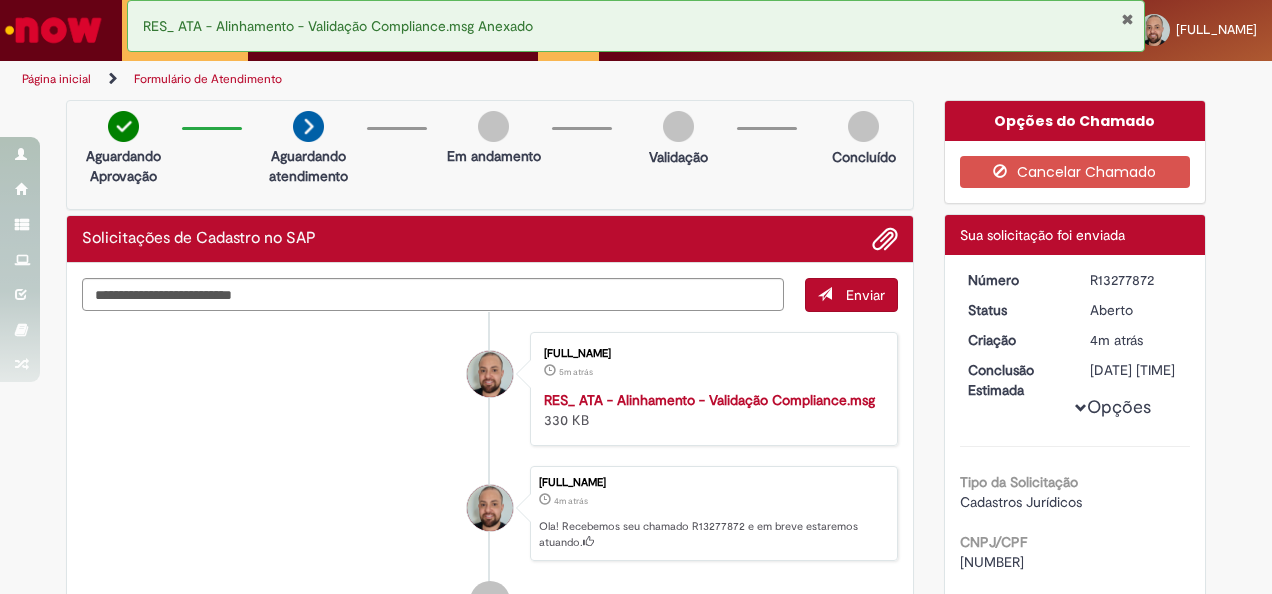 click at bounding box center (1127, 19) 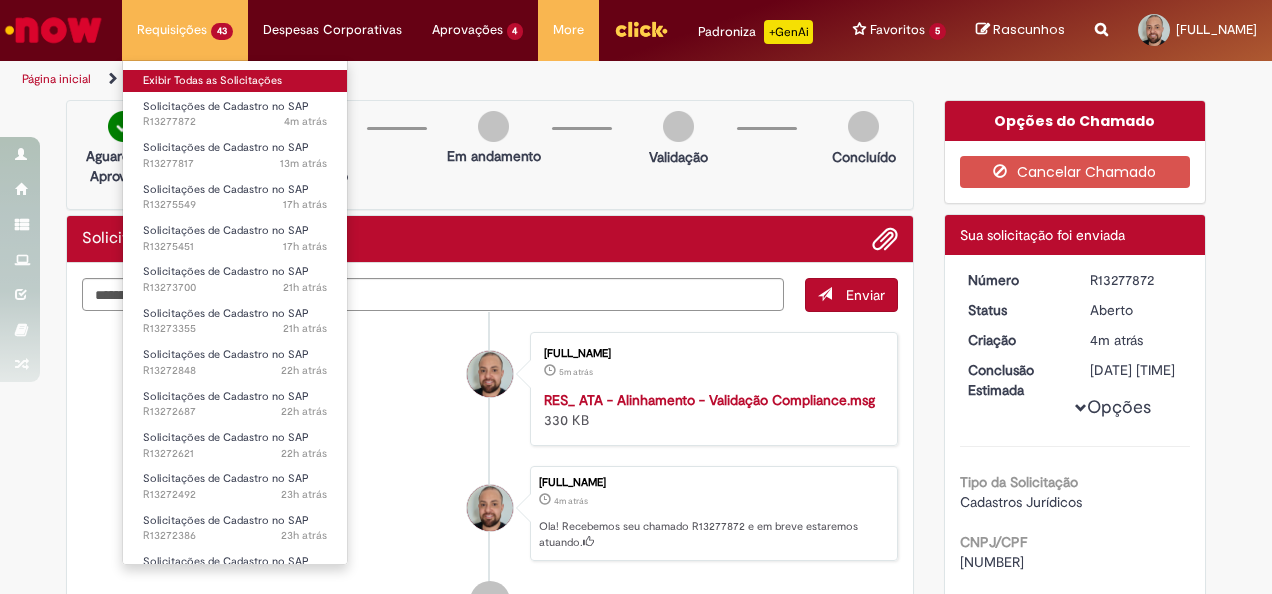 click on "Exibir Todas as Solicitações" at bounding box center [235, 81] 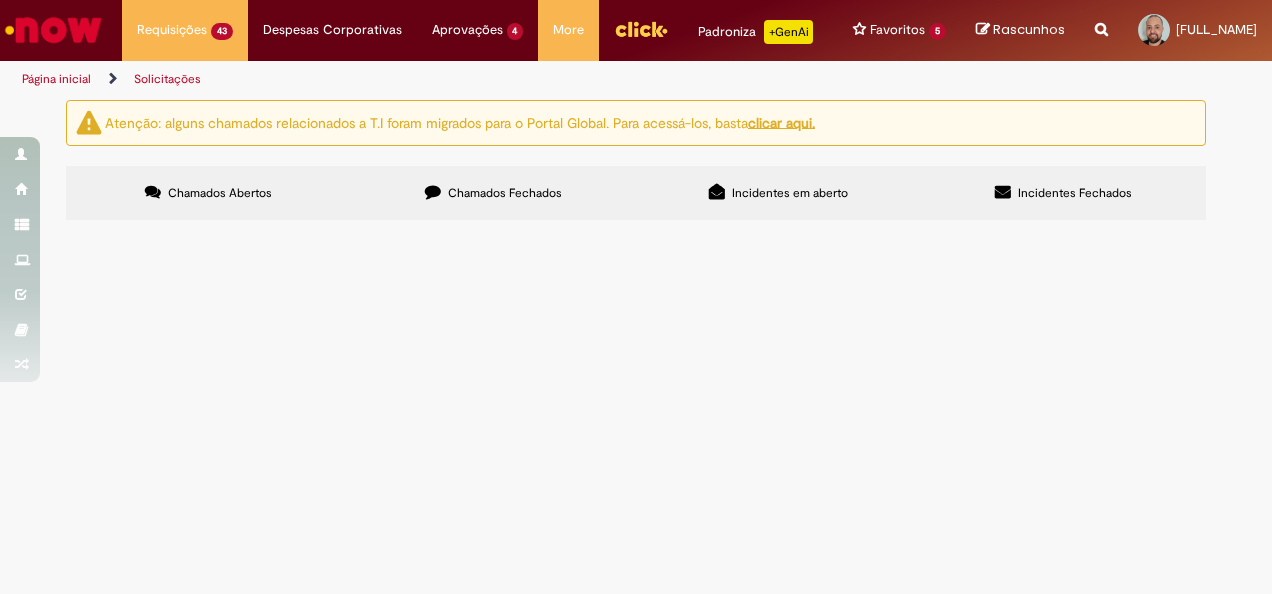 scroll, scrollTop: 583, scrollLeft: 0, axis: vertical 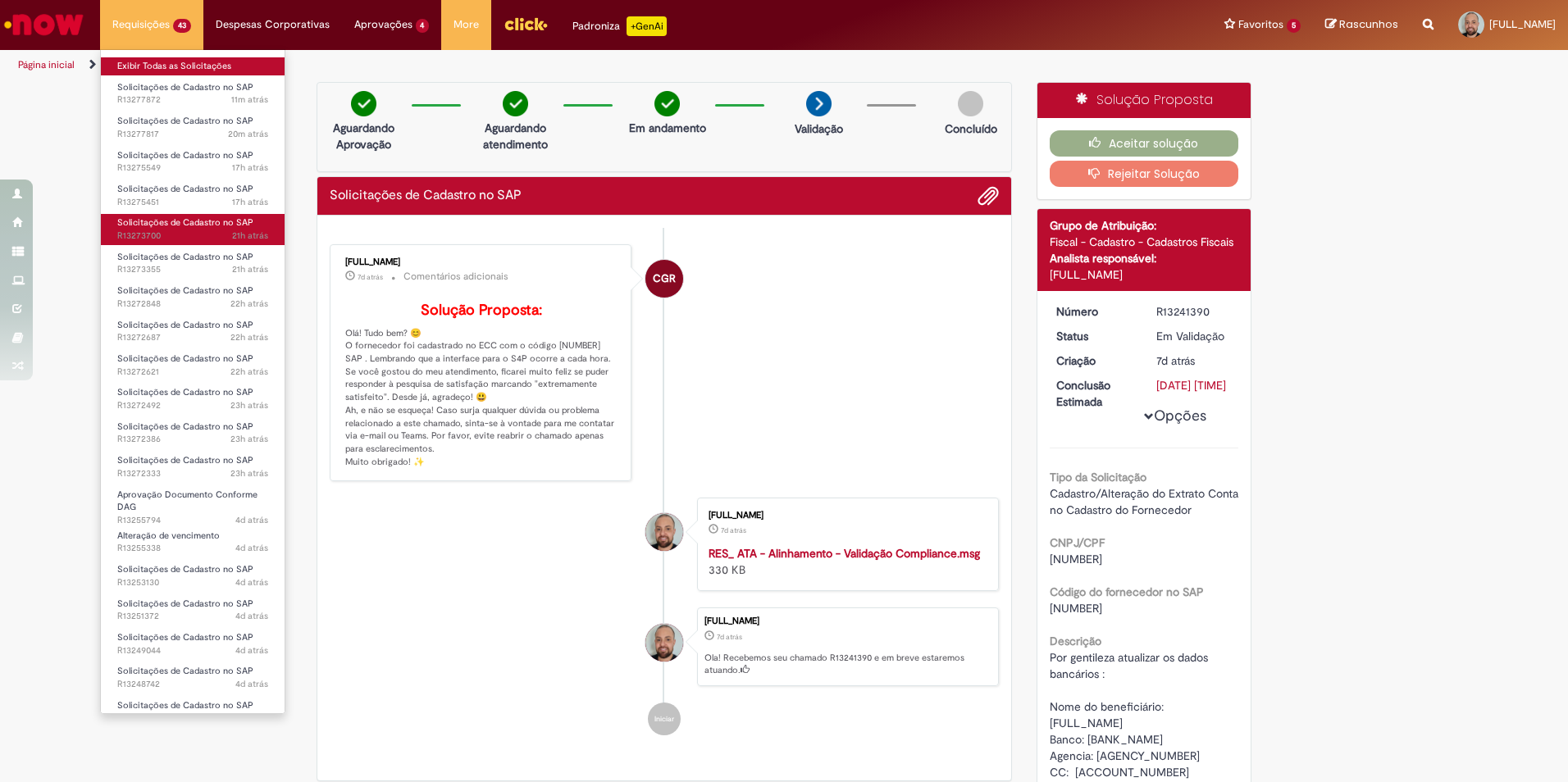 drag, startPoint x: 126, startPoint y: 66, endPoint x: 268, endPoint y: 224, distance: 212.4335 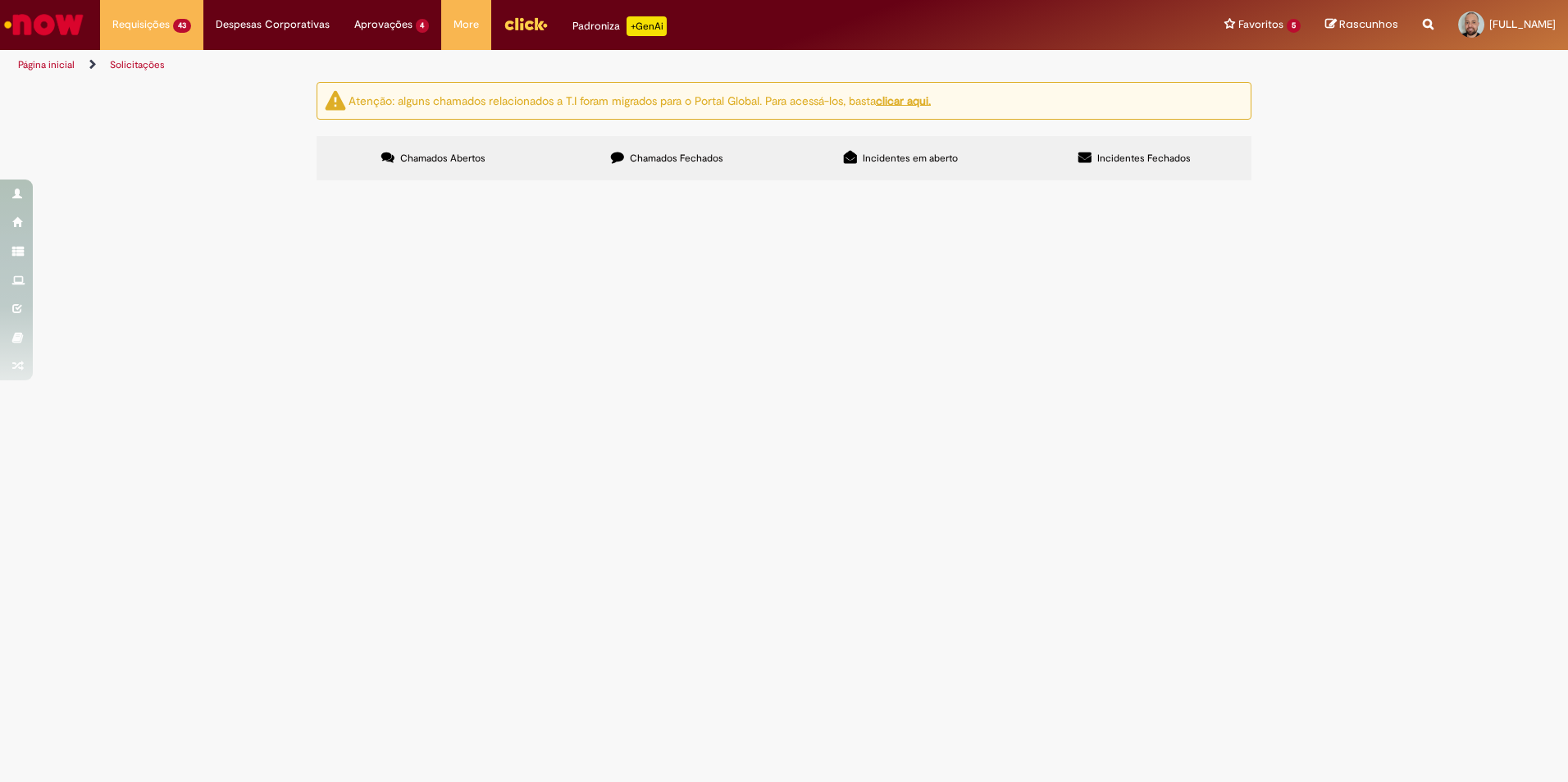click at bounding box center [0, 0] 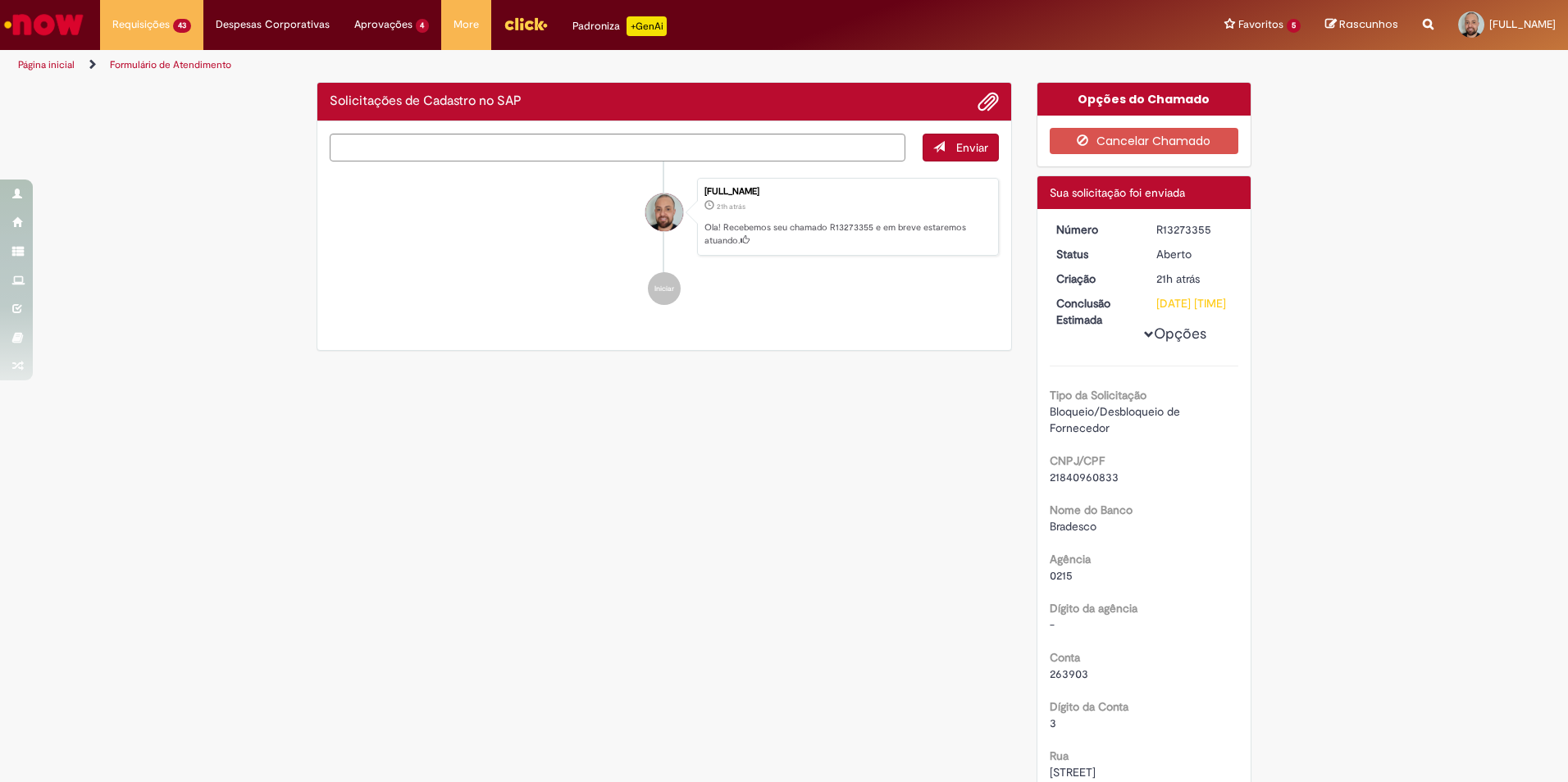 click on "[FULL_NAME]
21h atrás 21 horas atrás
Ola! Recebemos seu chamado R13273355 e em breve estaremos atuando.
Iniciar" at bounding box center (664, 242) 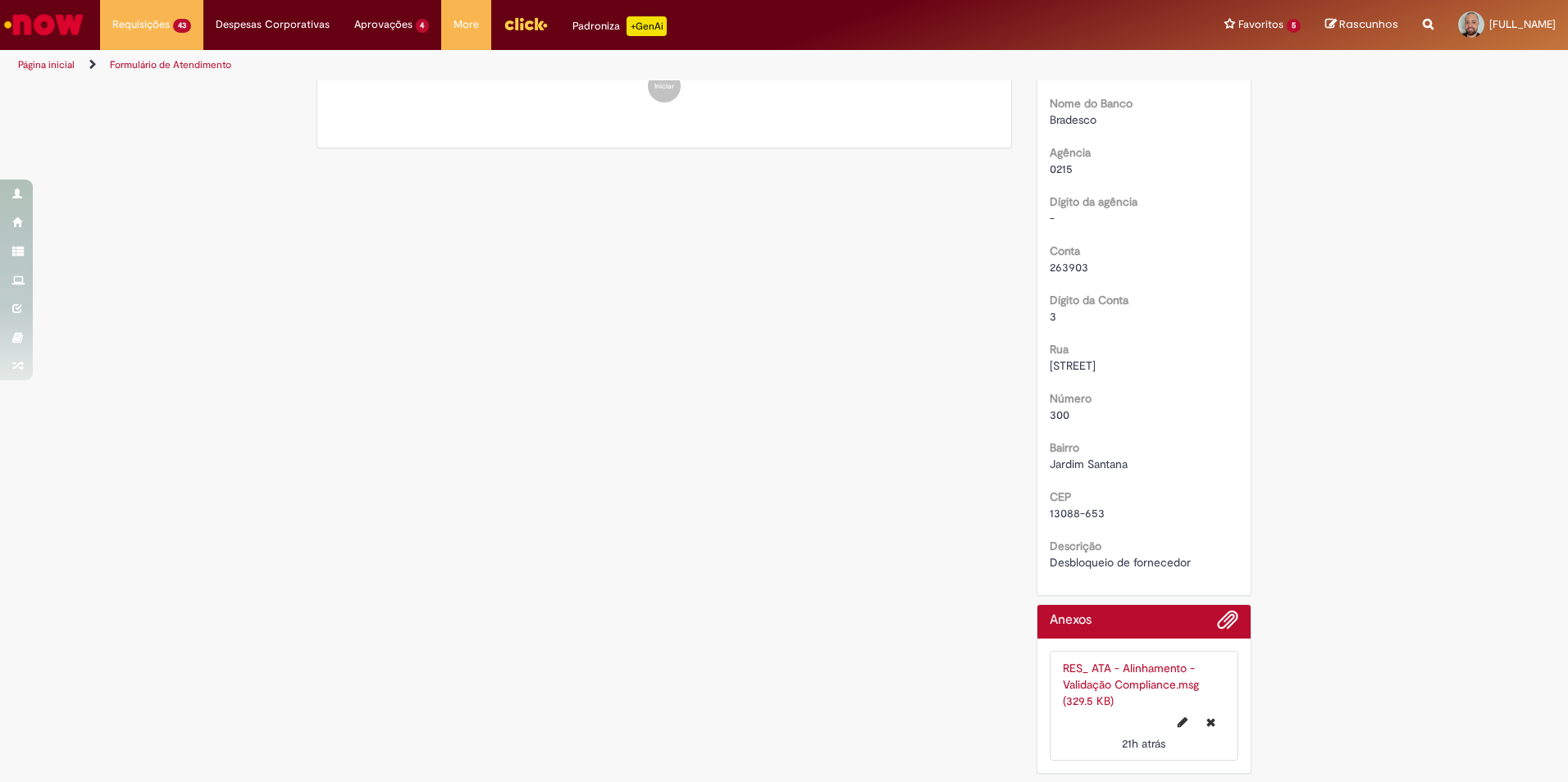scroll, scrollTop: 0, scrollLeft: 0, axis: both 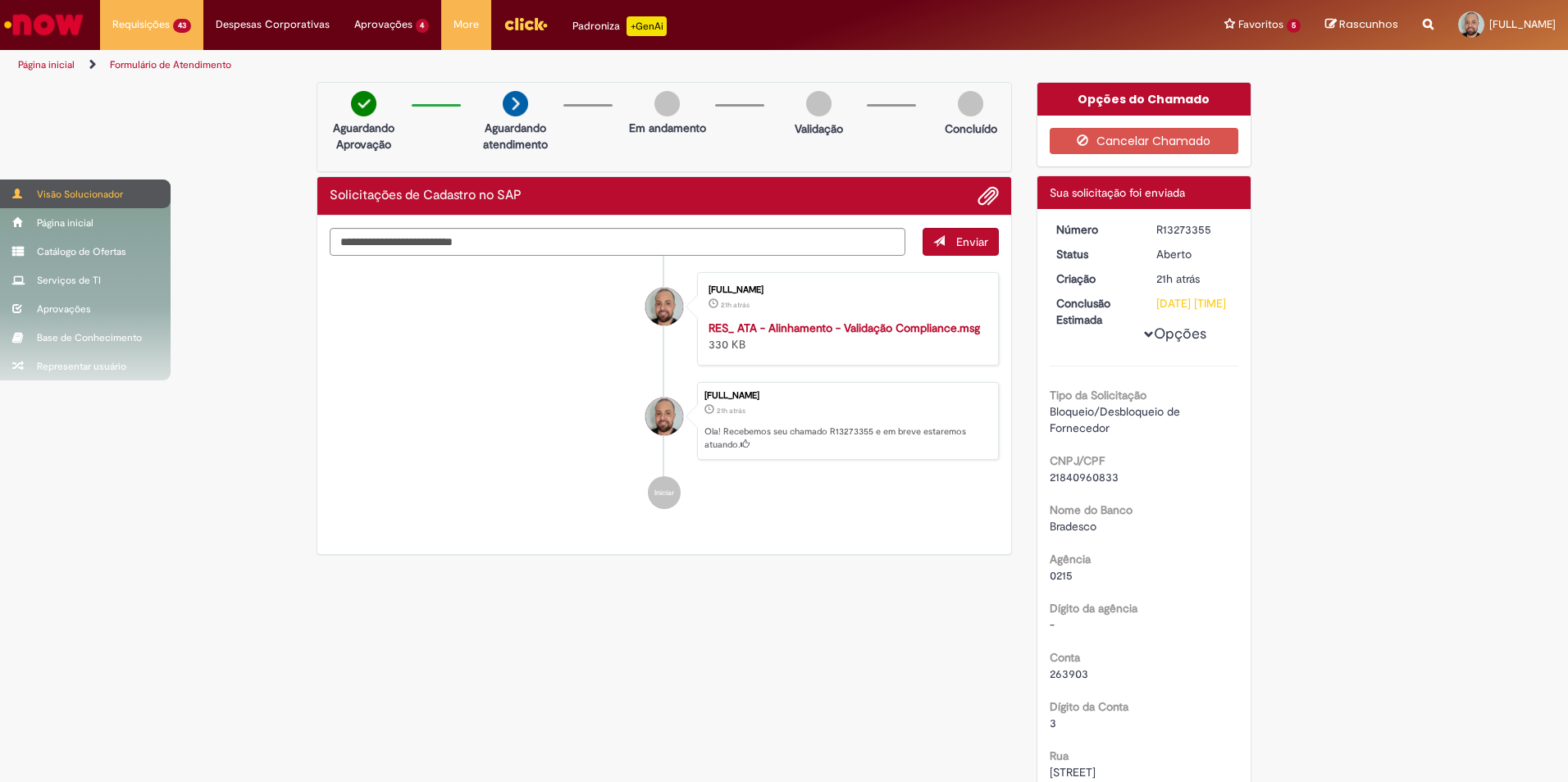 click on "Visão Solucionador" at bounding box center [85, 193] 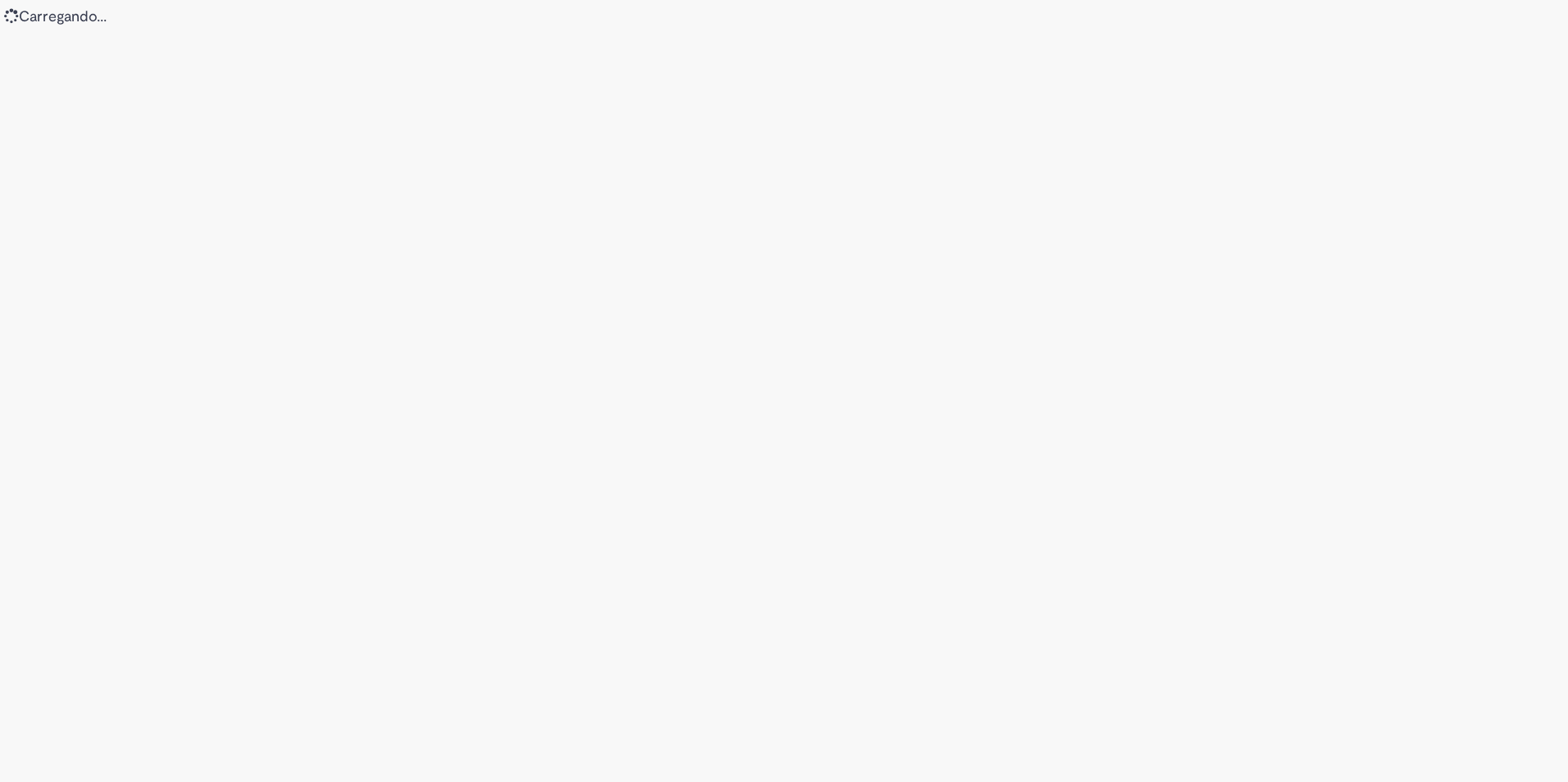 scroll, scrollTop: 0, scrollLeft: 0, axis: both 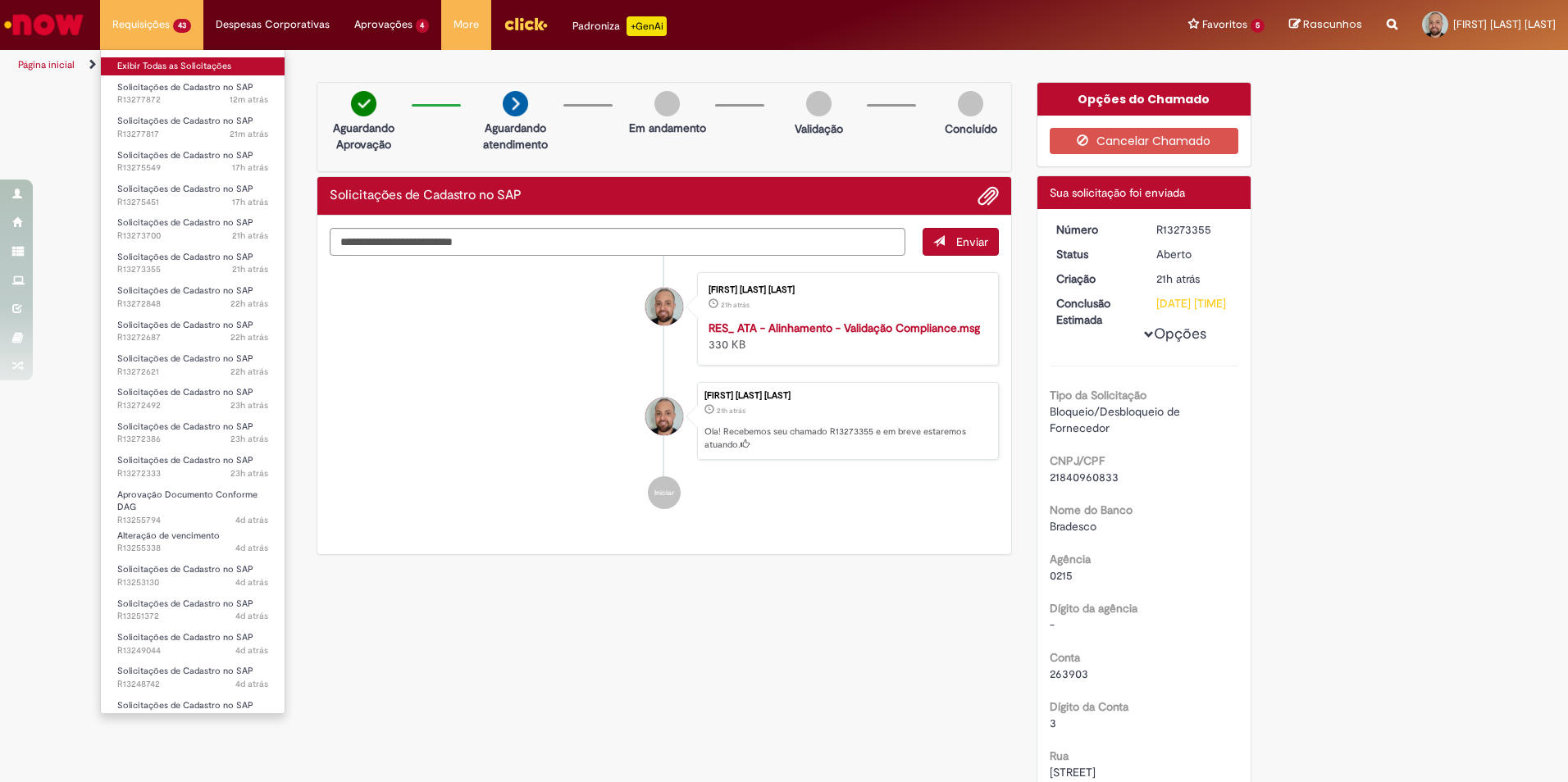click on "Exibir Todas as Solicitações" at bounding box center [193, 66] 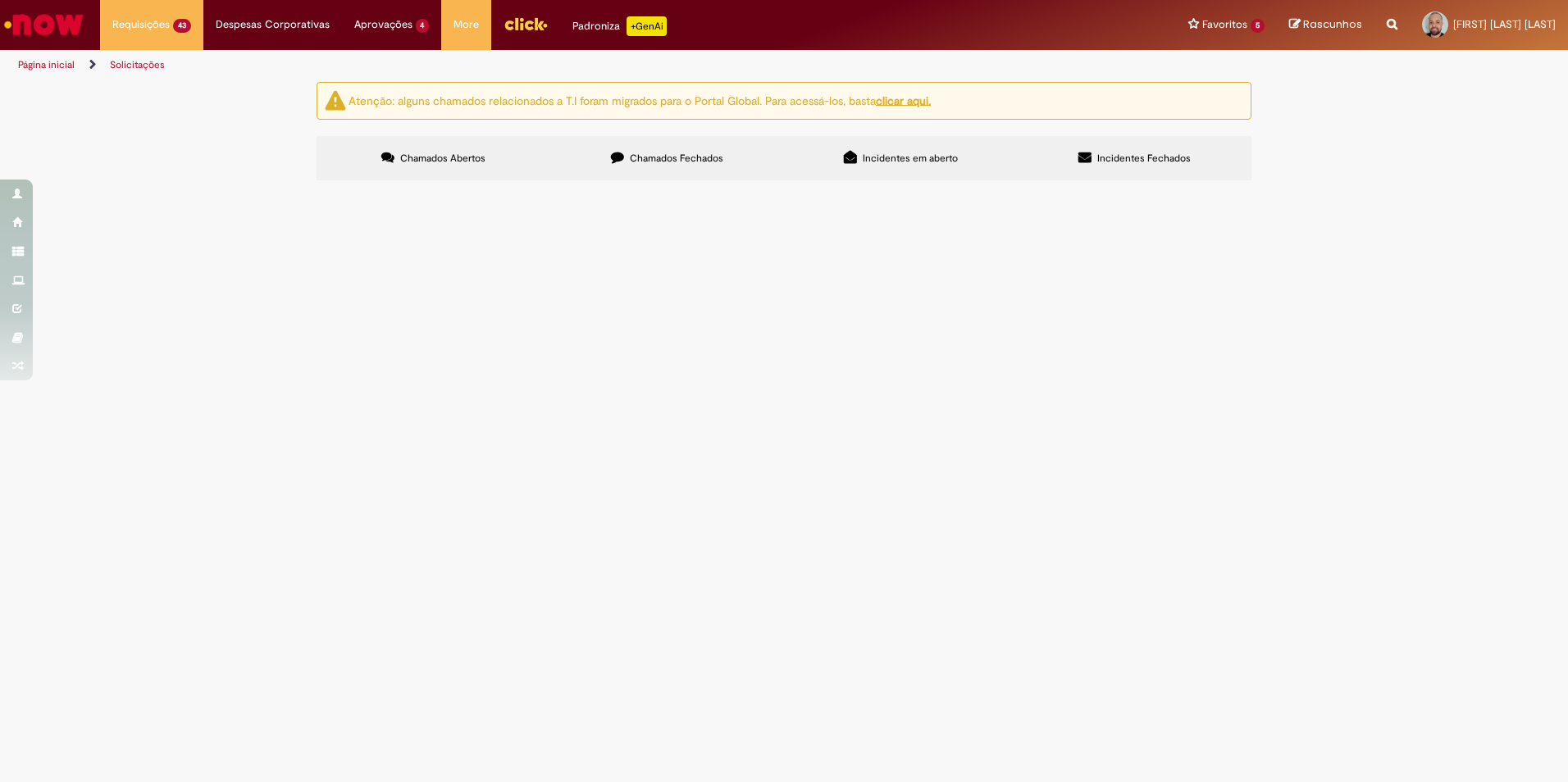 click at bounding box center (0, 0) 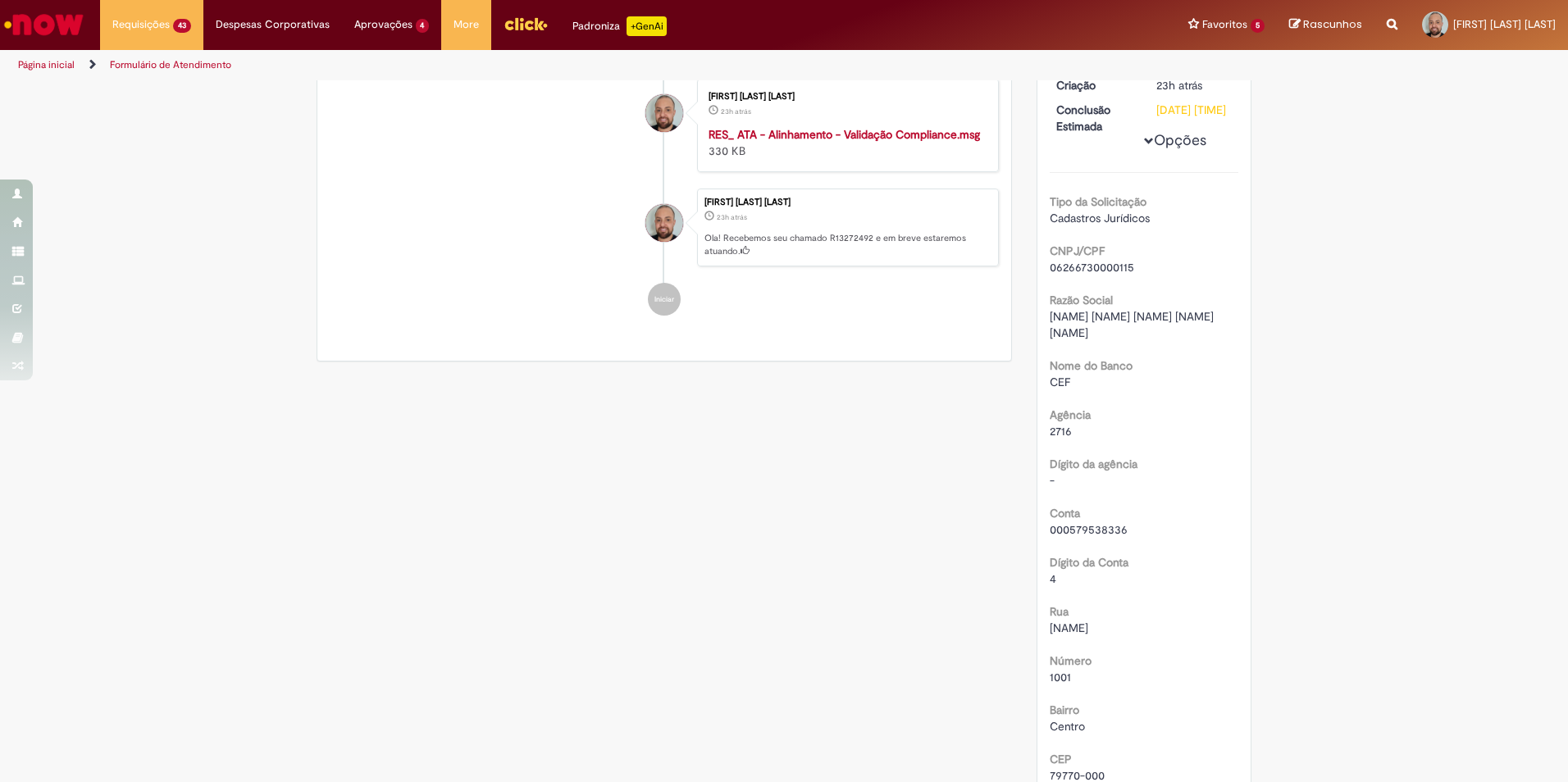 scroll, scrollTop: 0, scrollLeft: 0, axis: both 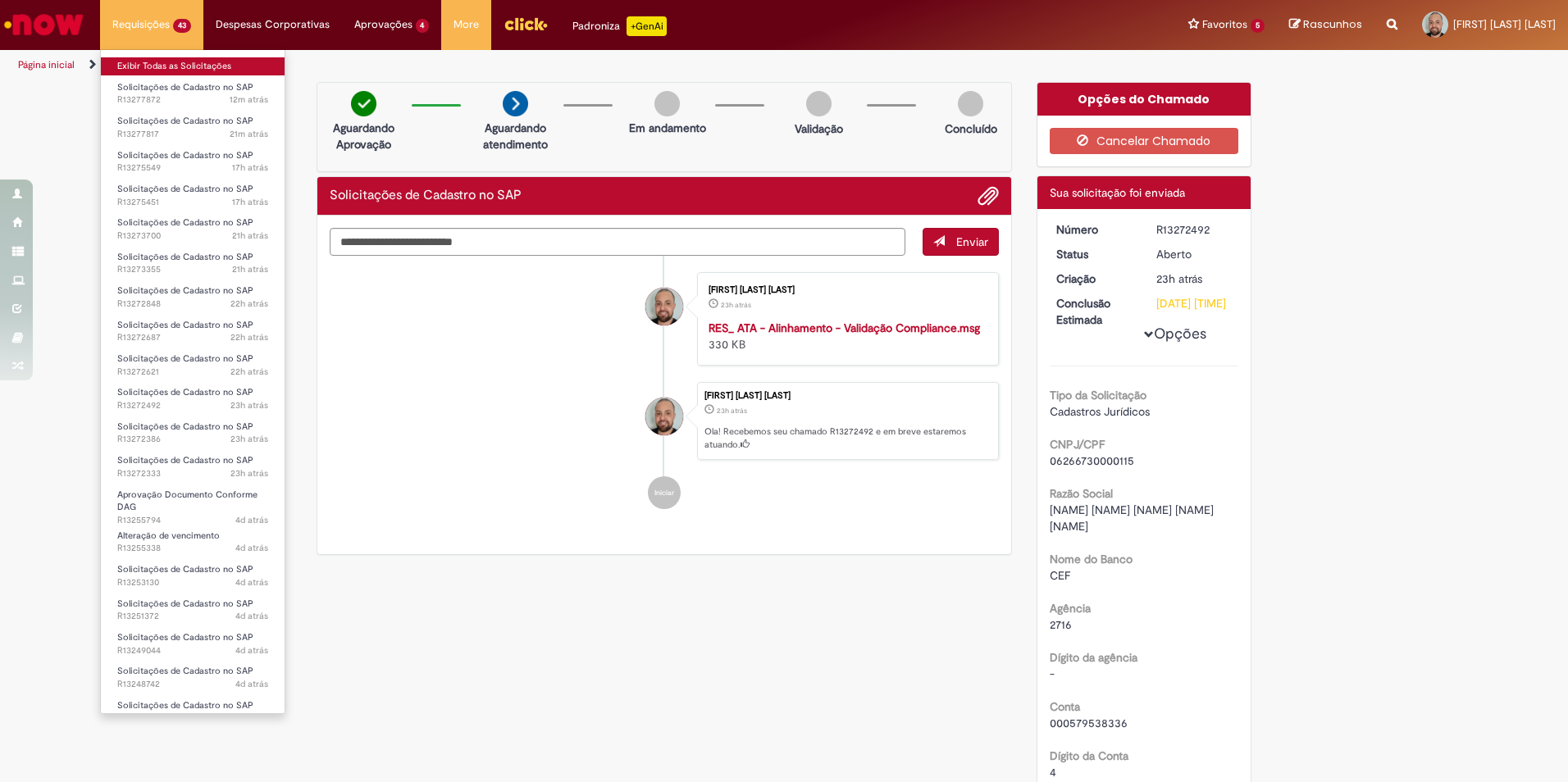 click on "Exibir Todas as Solicitações" at bounding box center (193, 66) 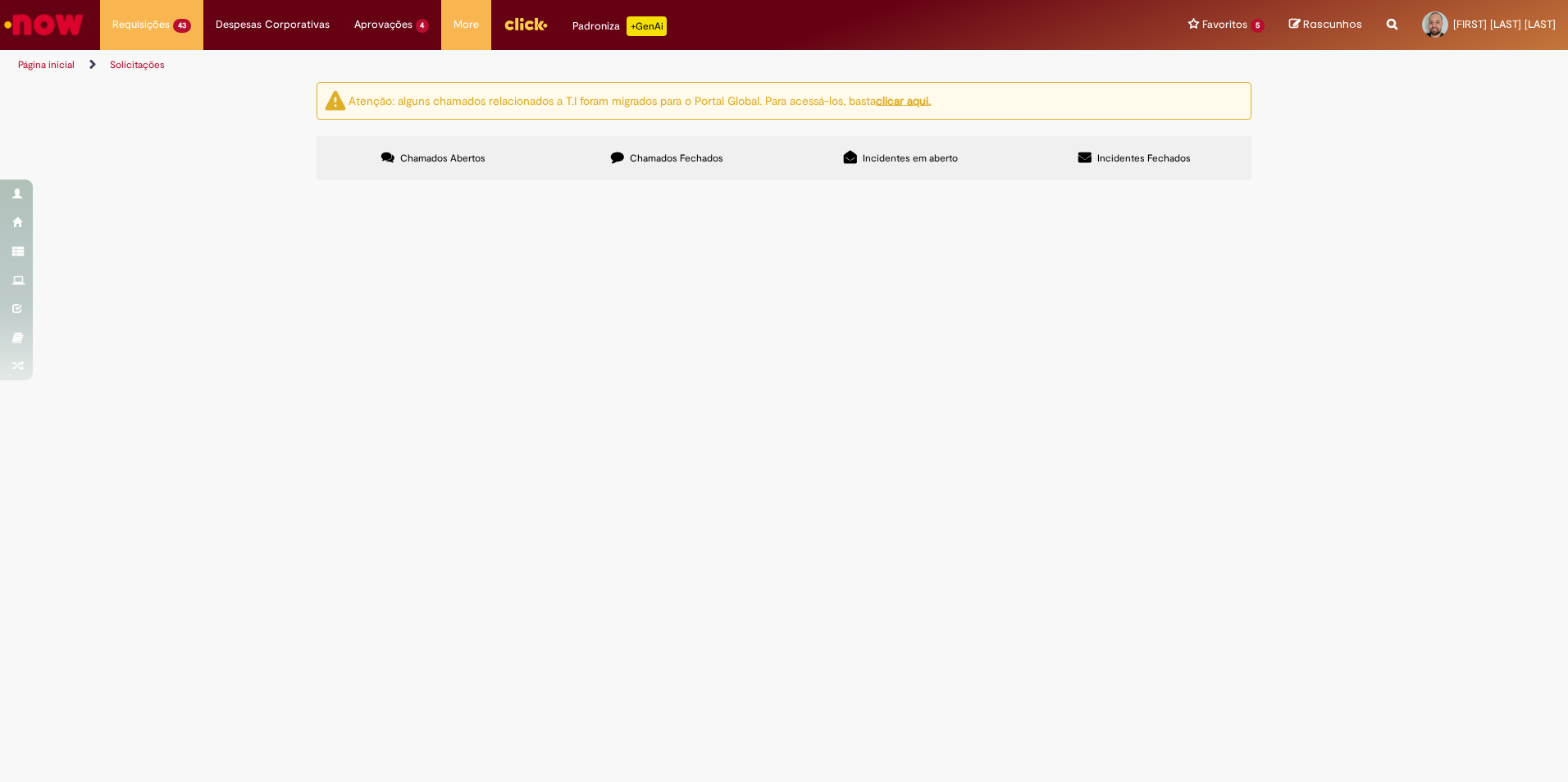 click on "R13275451" at bounding box center (0, 0) 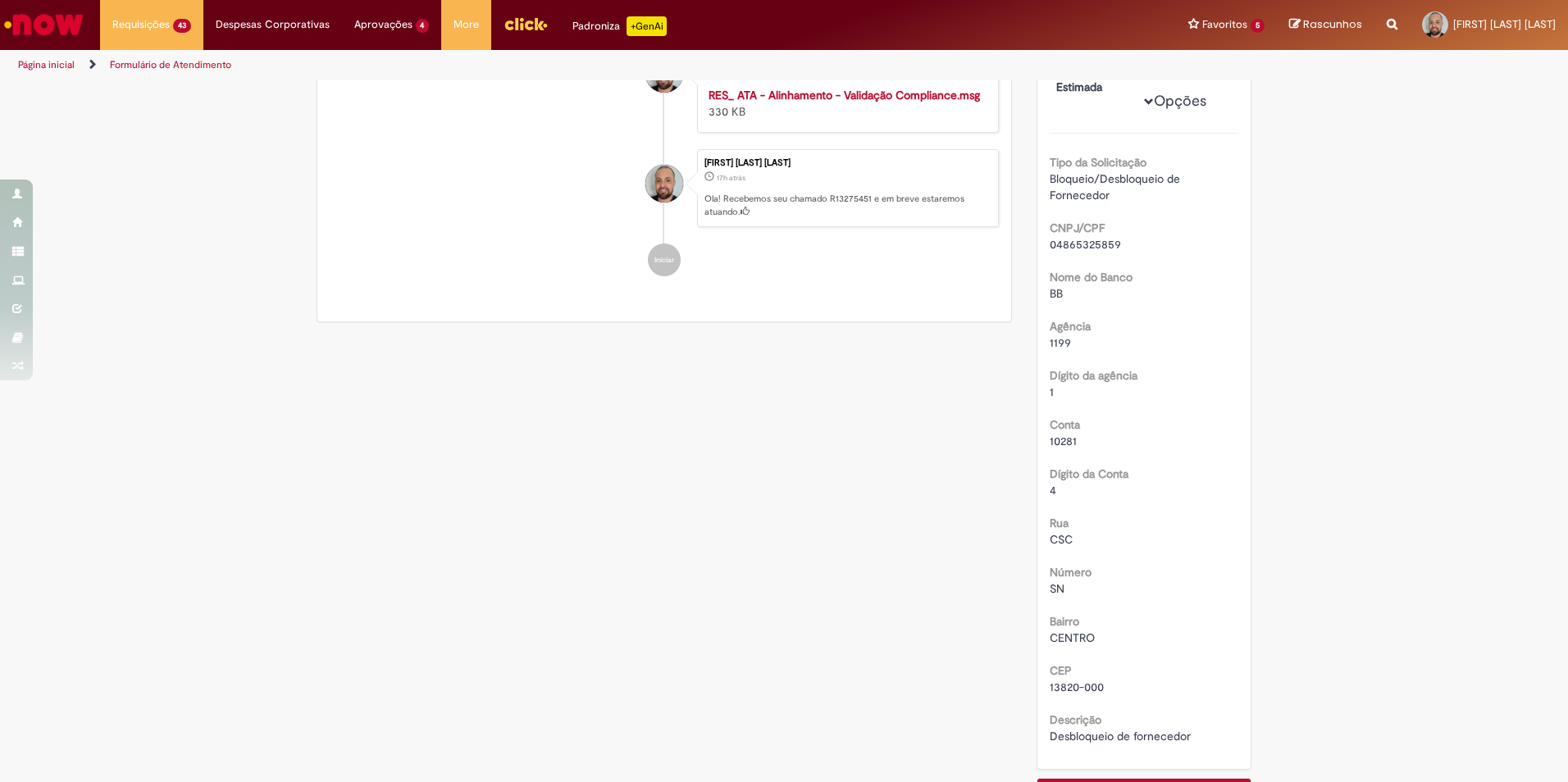 scroll, scrollTop: 0, scrollLeft: 0, axis: both 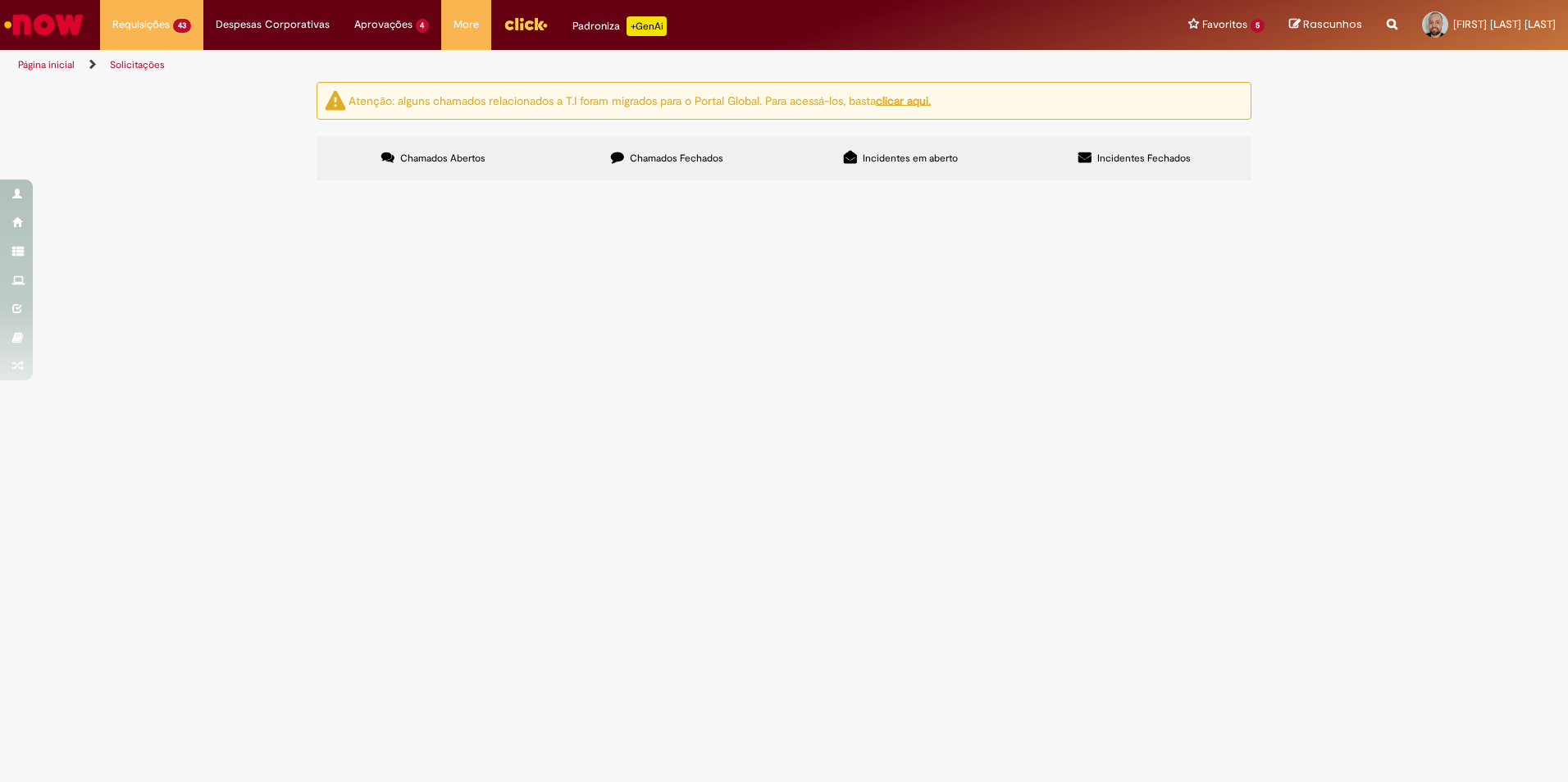 click on "Aprovação Documento Conforme DAG" at bounding box center (0, 0) 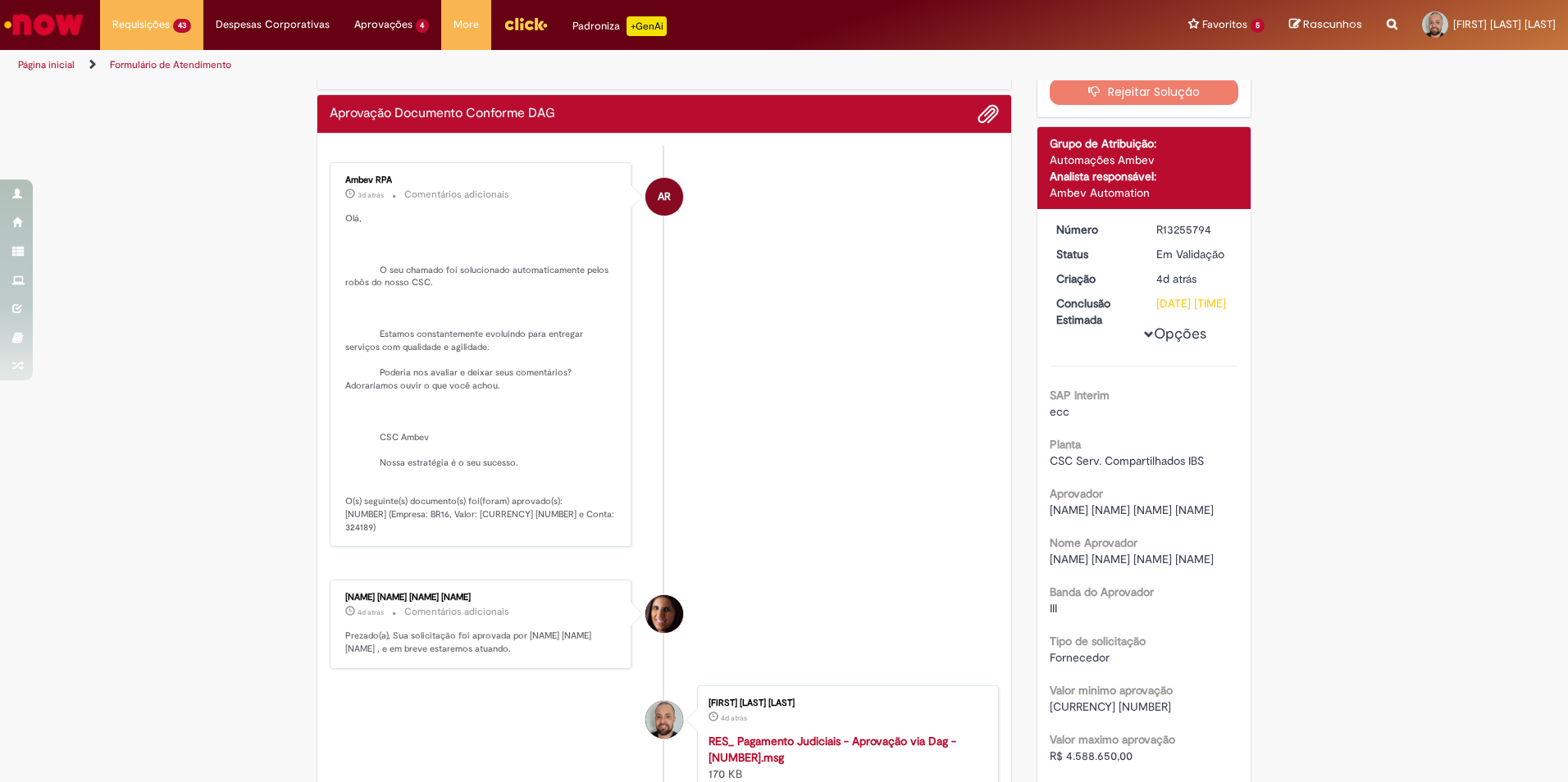 scroll, scrollTop: 0, scrollLeft: 0, axis: both 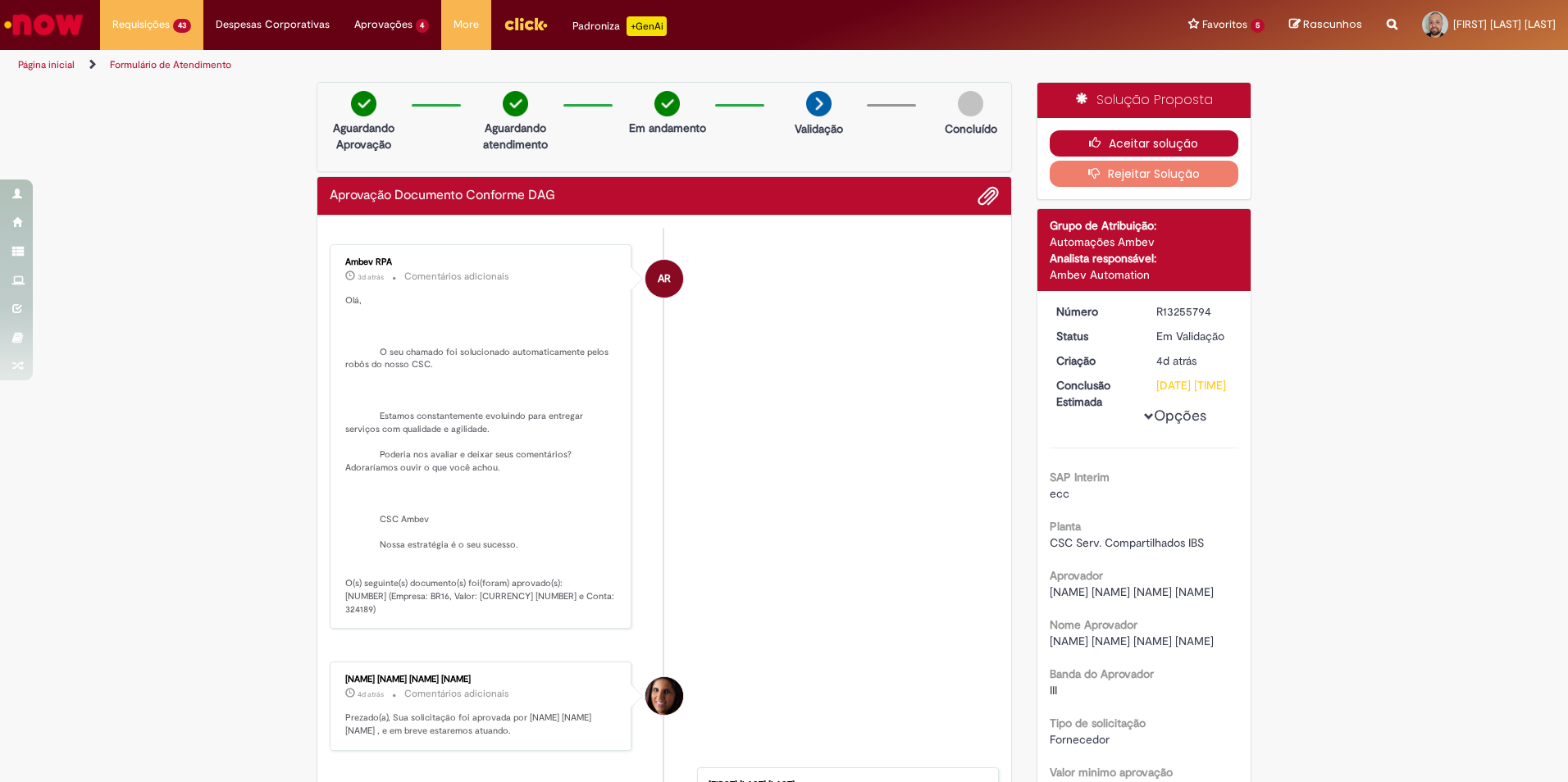 click on "Aceitar solução" at bounding box center (1144, 143) 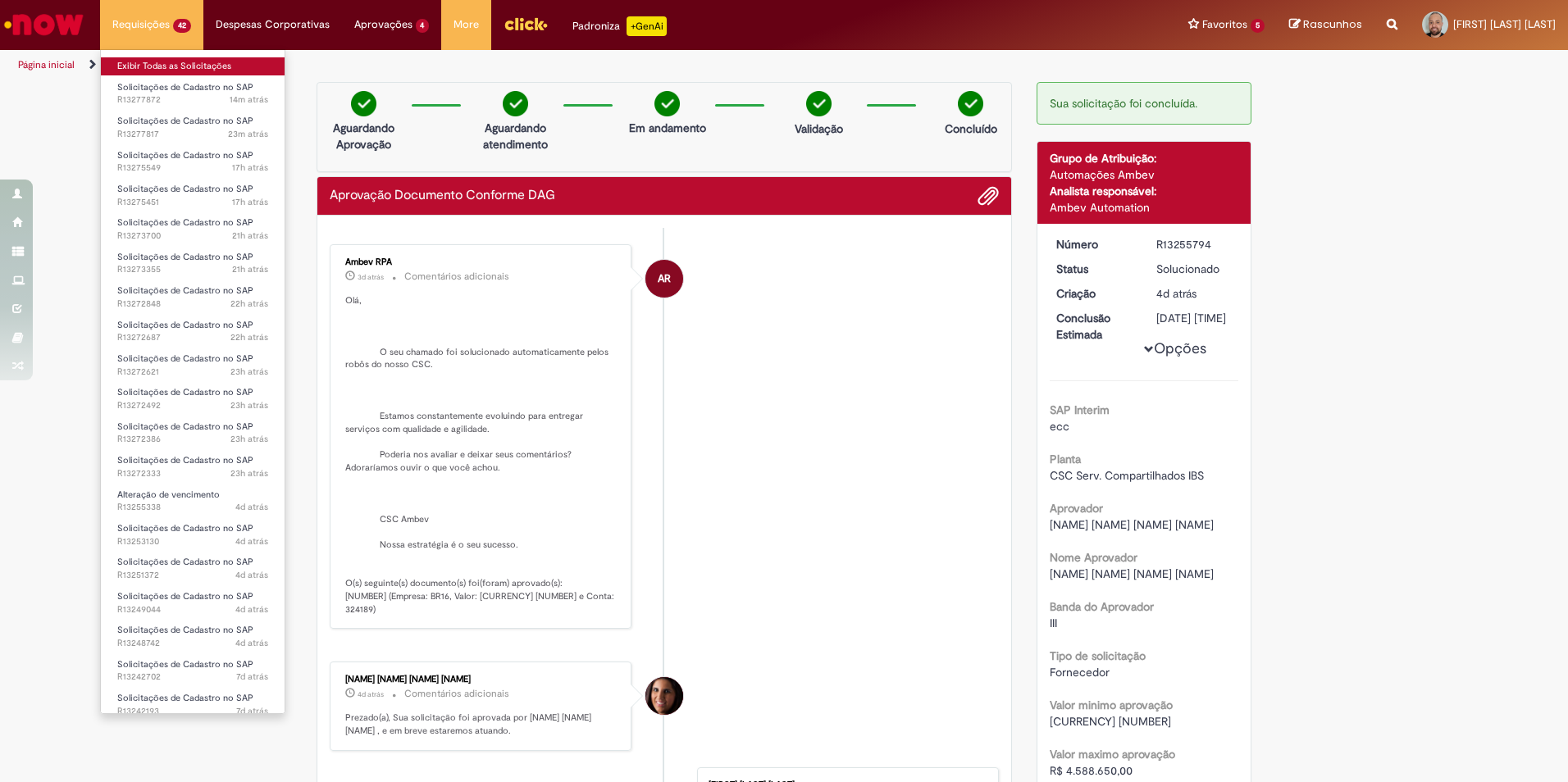 click on "Exibir Todas as Solicitações" at bounding box center [193, 66] 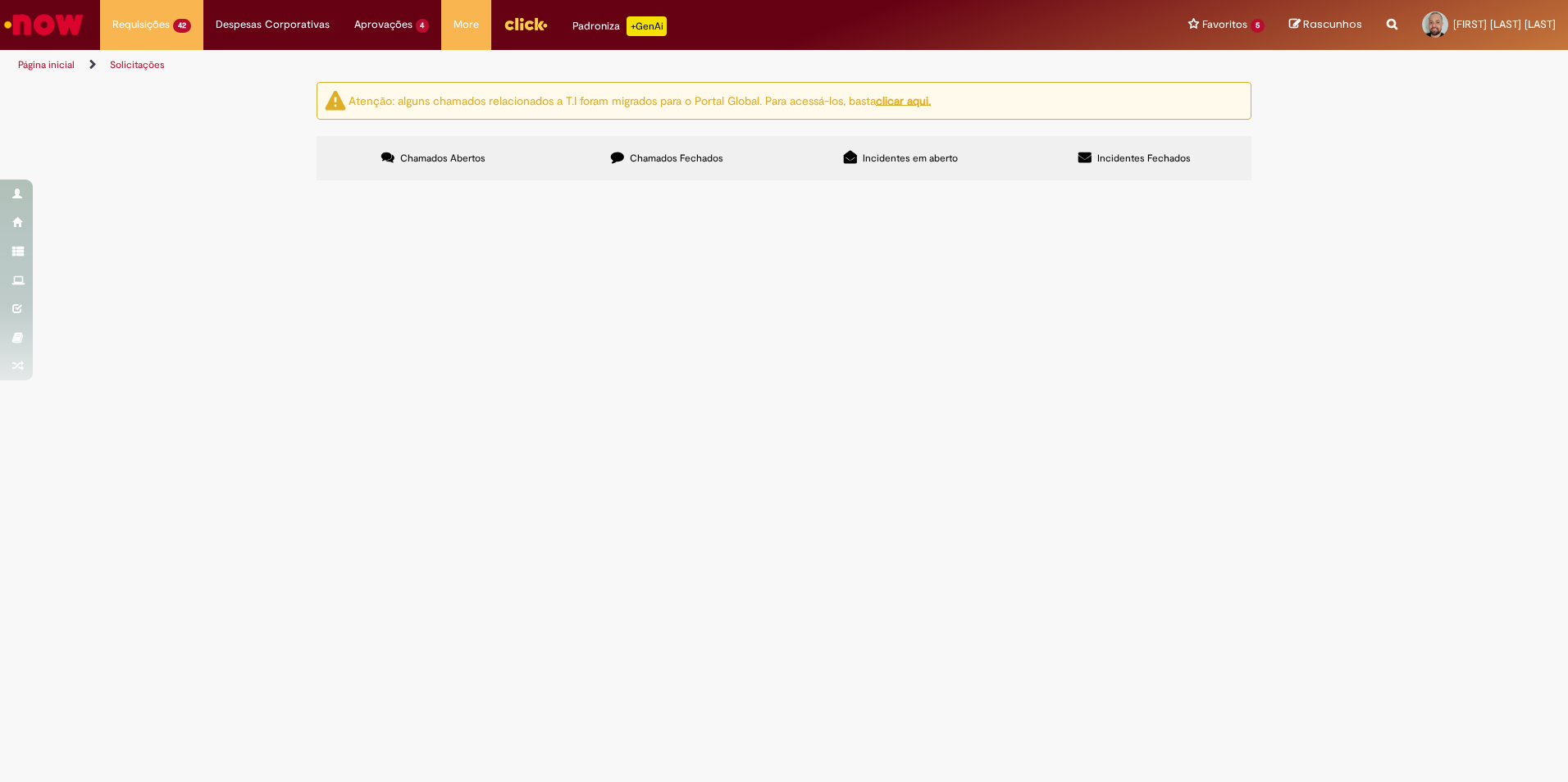 scroll, scrollTop: 175, scrollLeft: 0, axis: vertical 